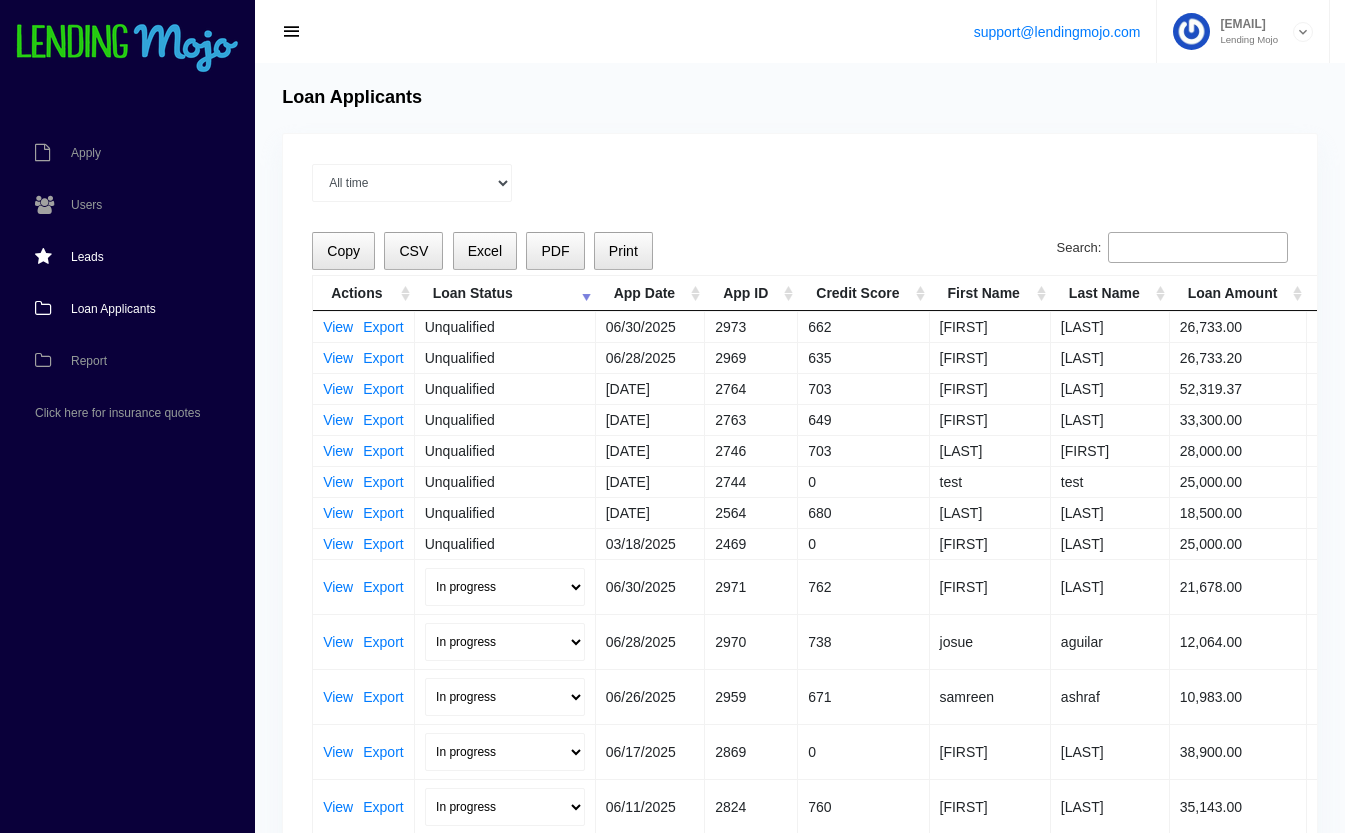 scroll, scrollTop: 293, scrollLeft: 0, axis: vertical 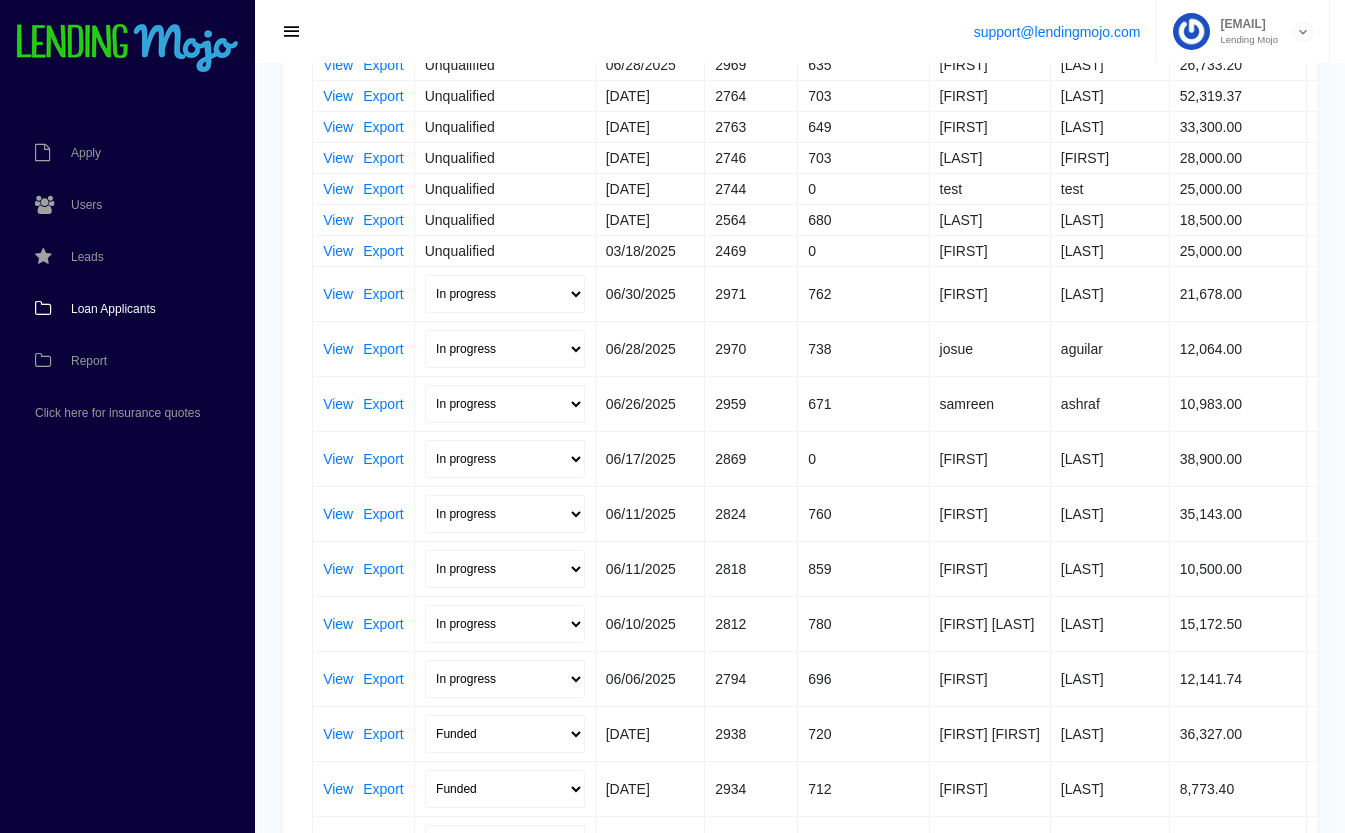 click on "Loan Applicants" at bounding box center (113, 309) 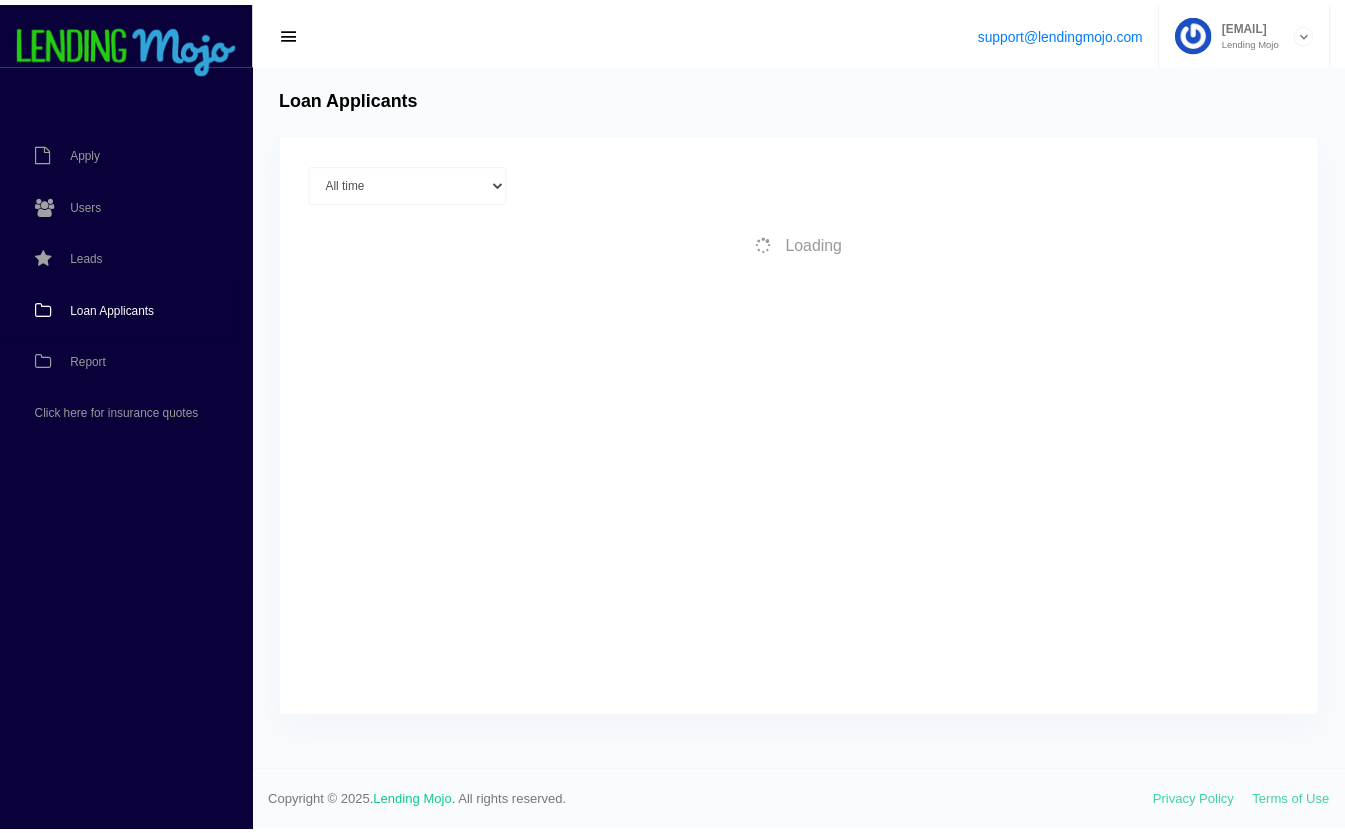 scroll, scrollTop: 0, scrollLeft: 0, axis: both 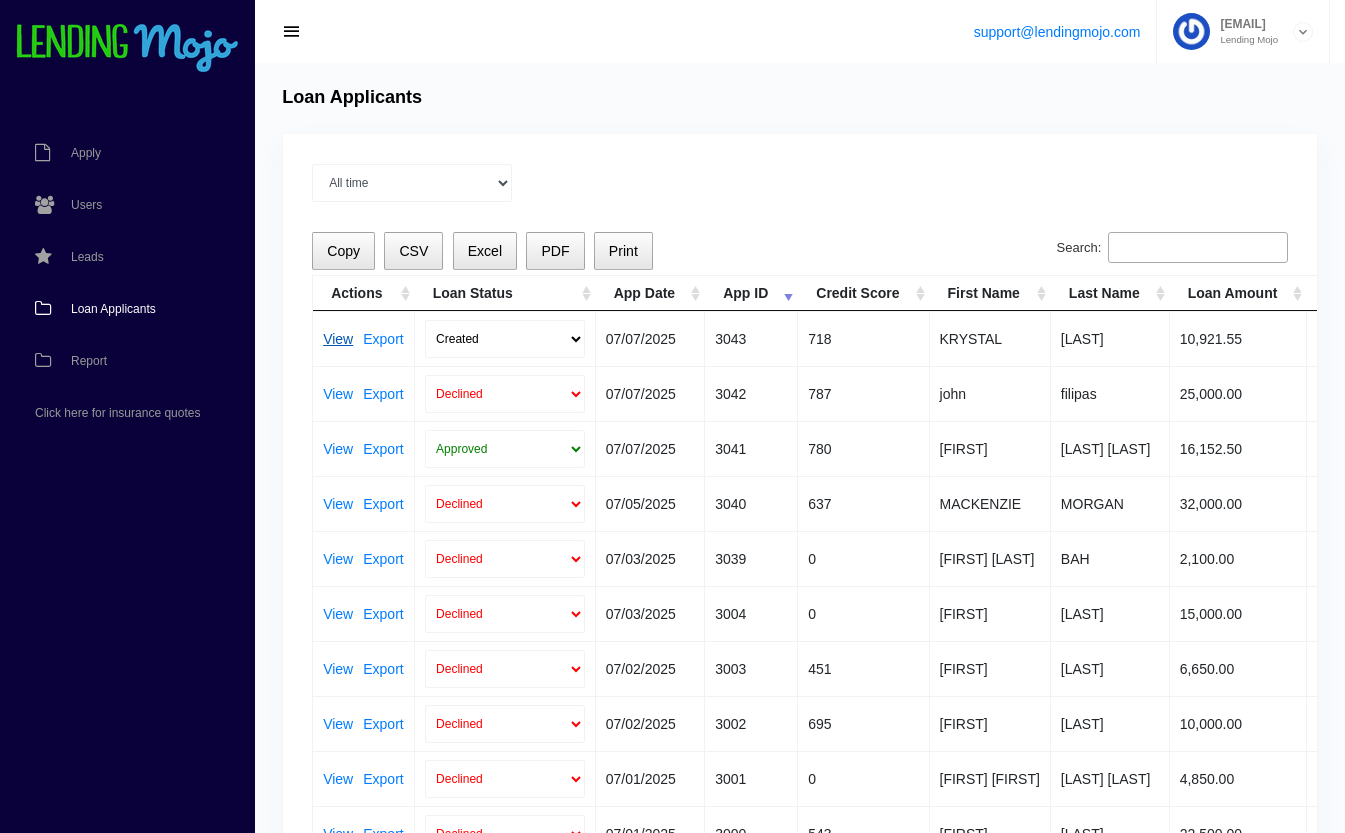 click on "View" at bounding box center [338, 339] 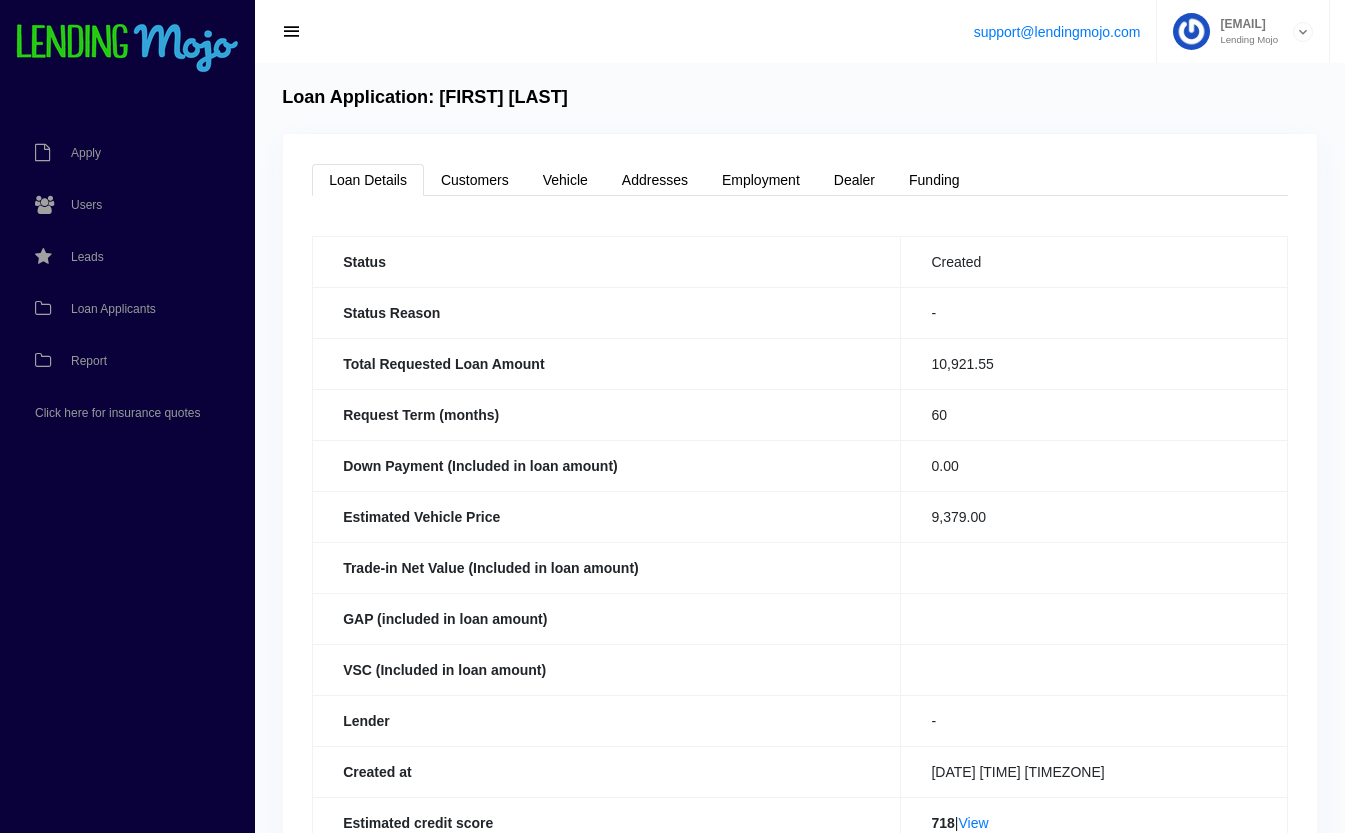scroll, scrollTop: 0, scrollLeft: 0, axis: both 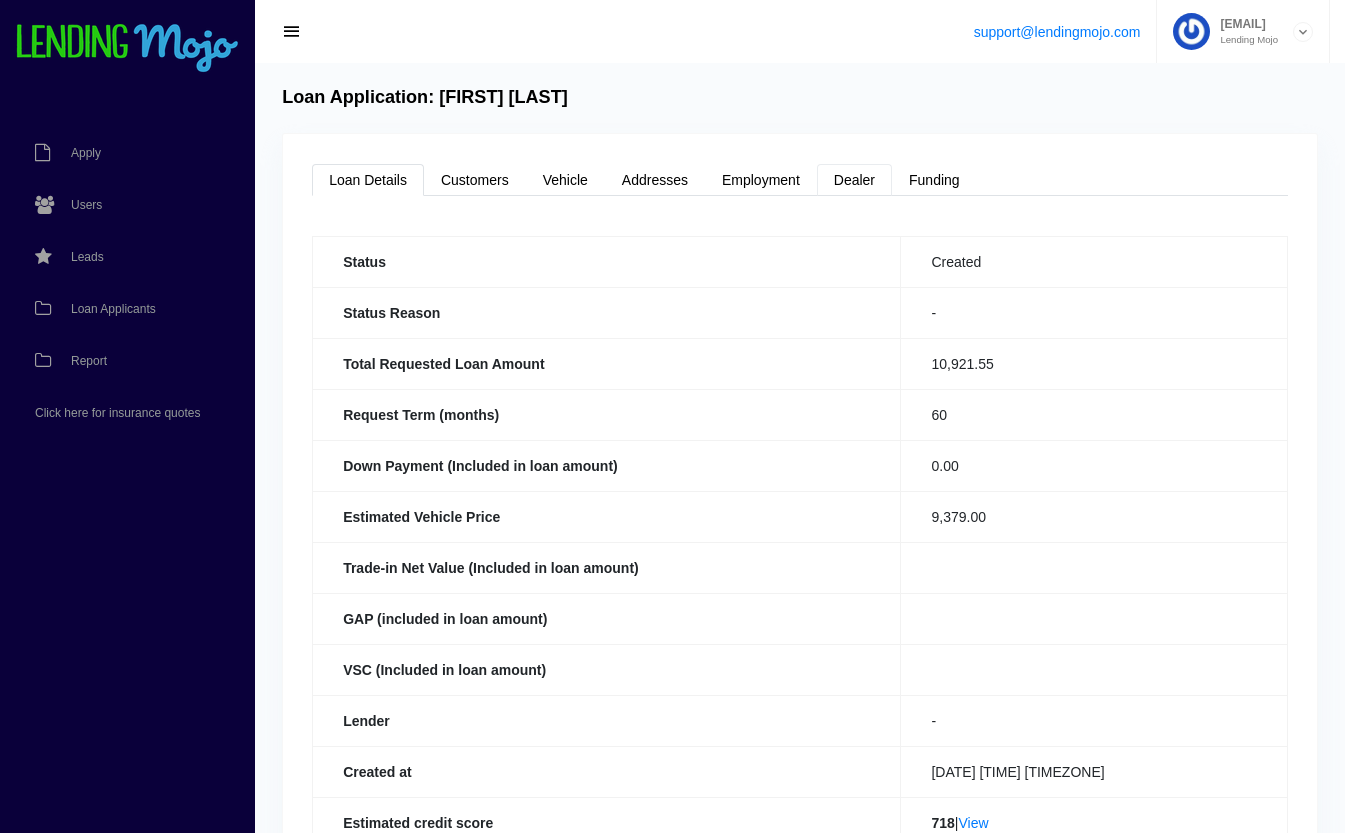 click on "Dealer" at bounding box center (854, 180) 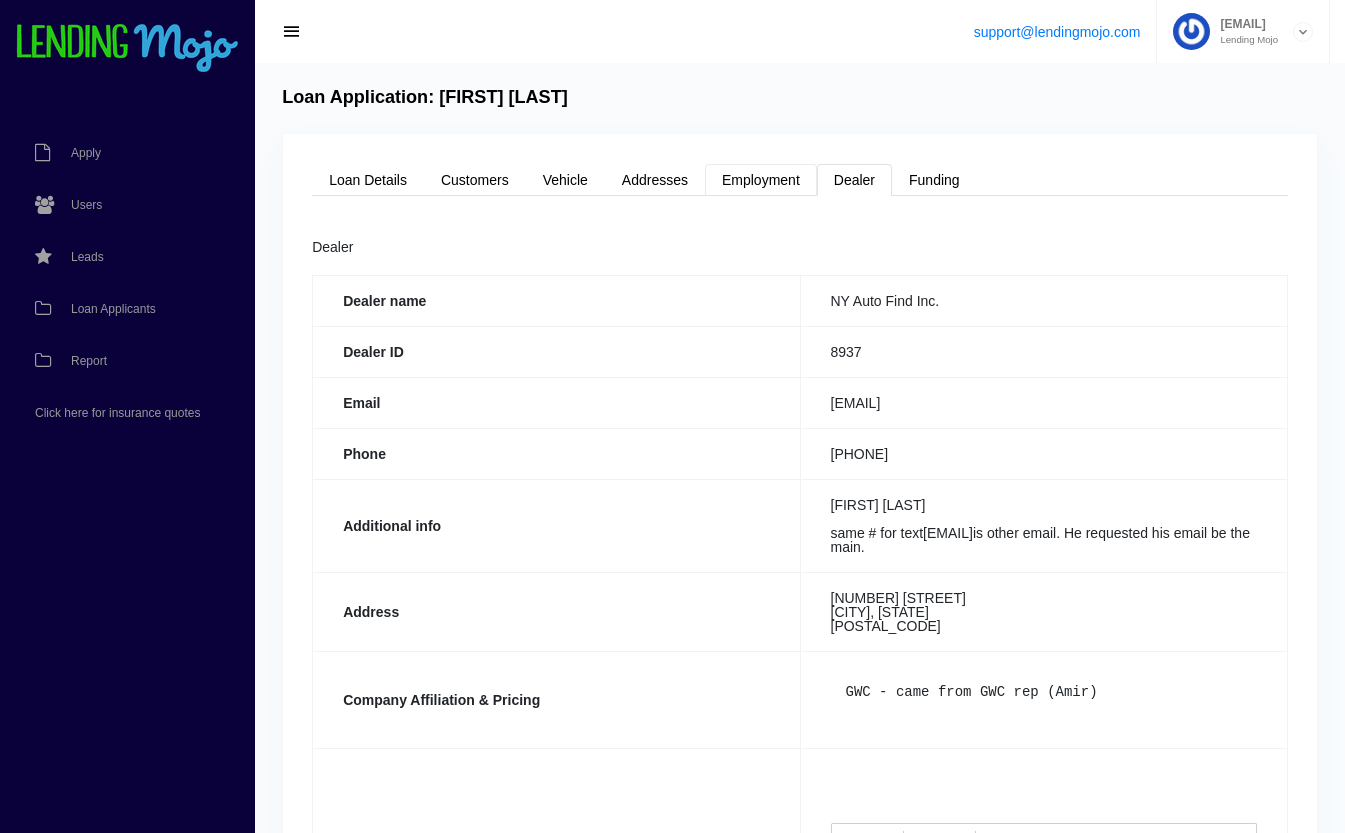 click on "Employment" at bounding box center (761, 180) 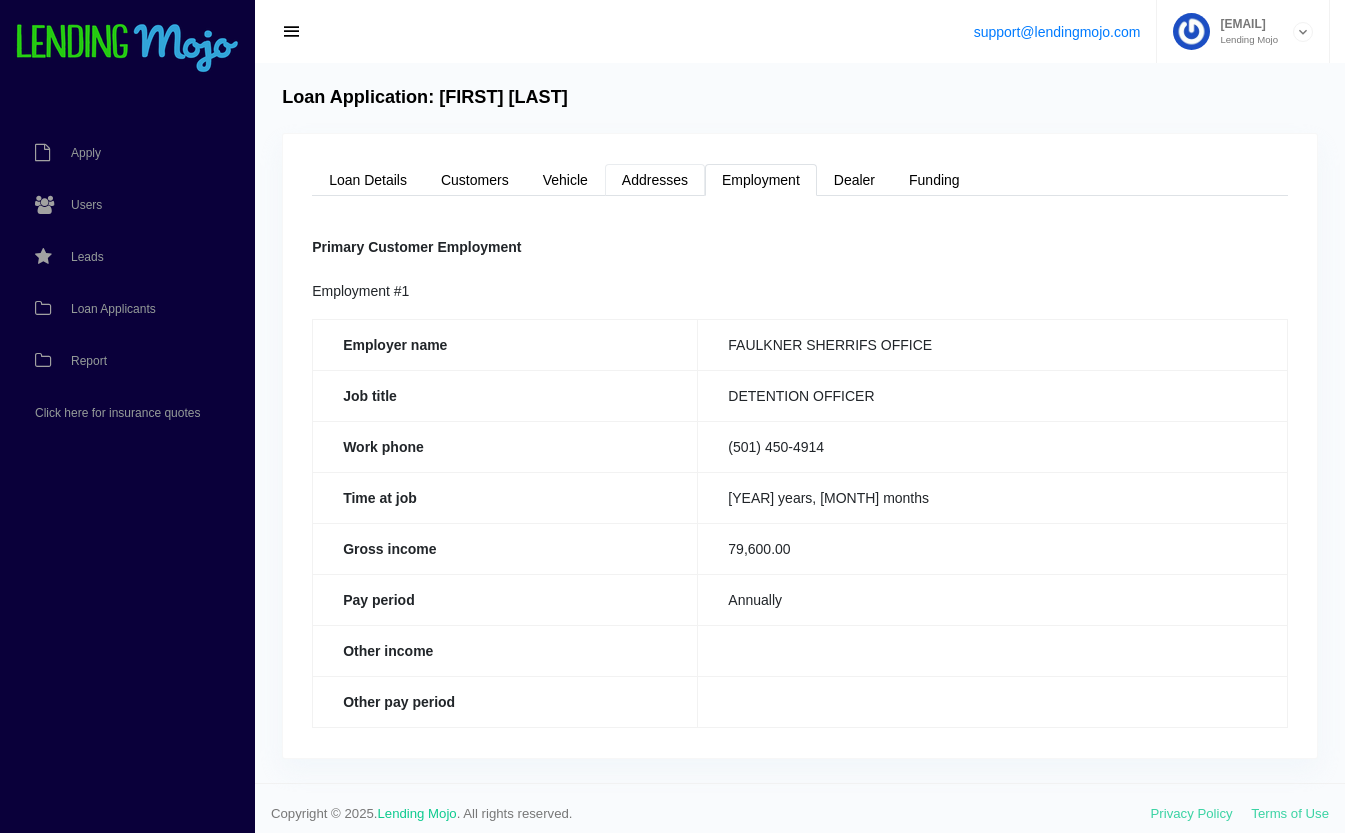 click on "Addresses" at bounding box center [655, 180] 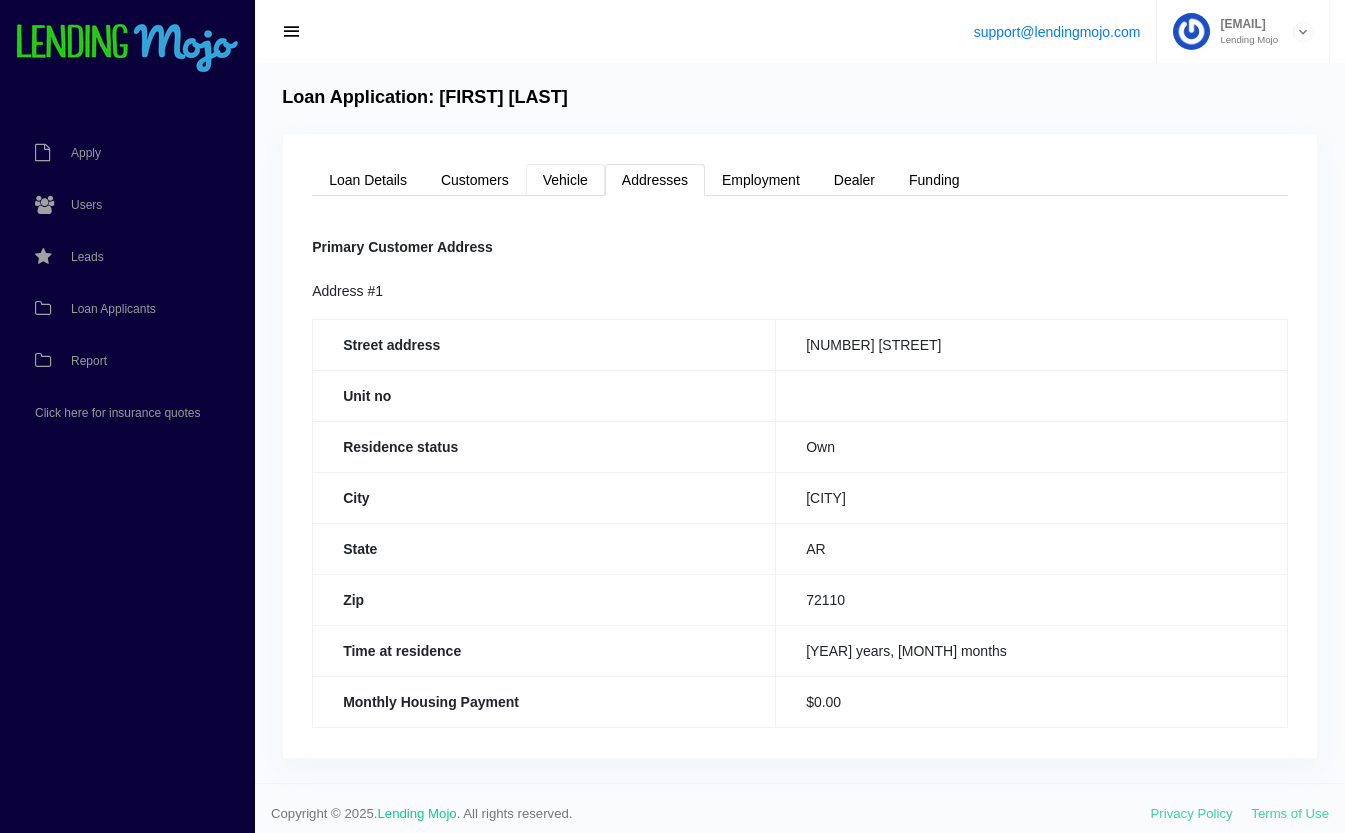 click on "Vehicle" at bounding box center [565, 180] 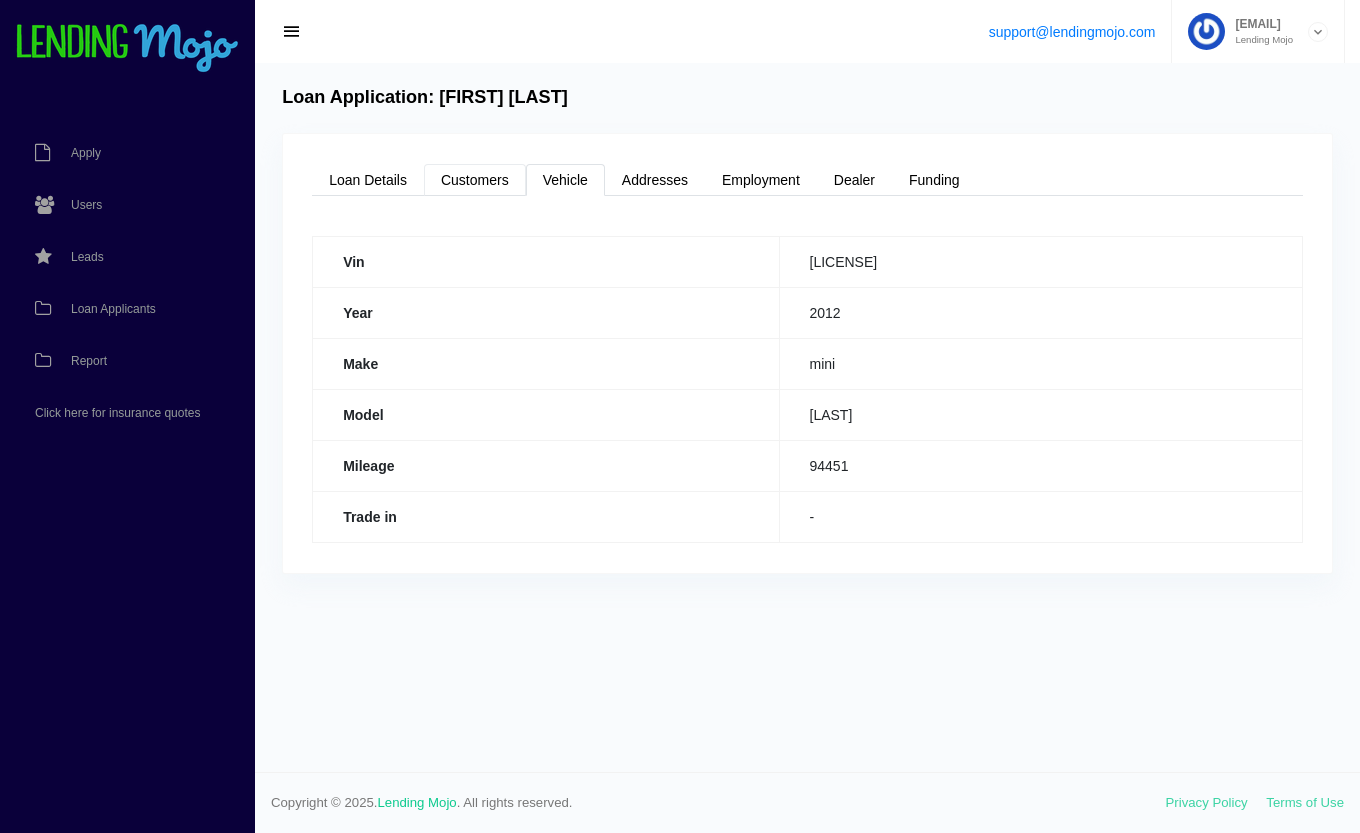 click on "Customers" at bounding box center [475, 180] 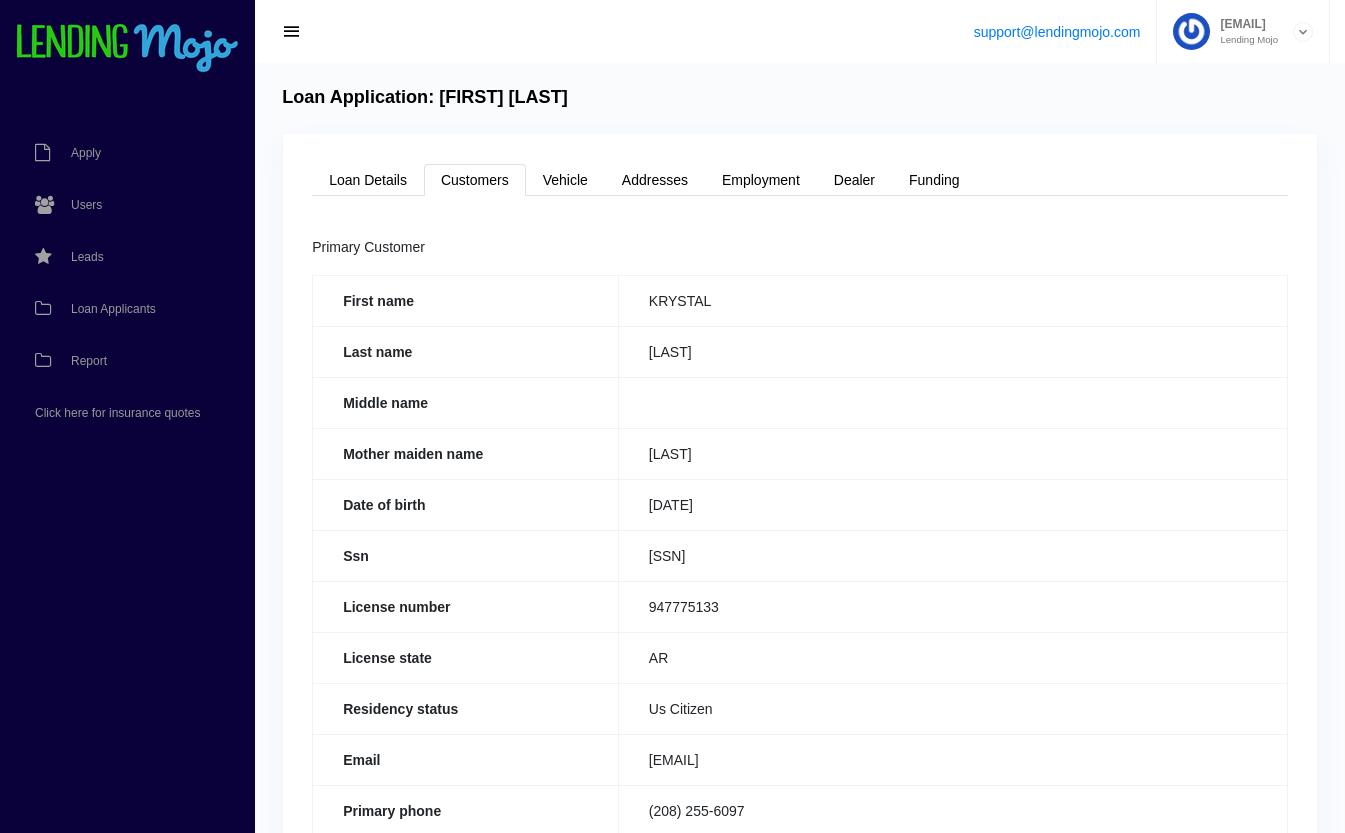 drag, startPoint x: 738, startPoint y: 559, endPoint x: 643, endPoint y: 566, distance: 95.257545 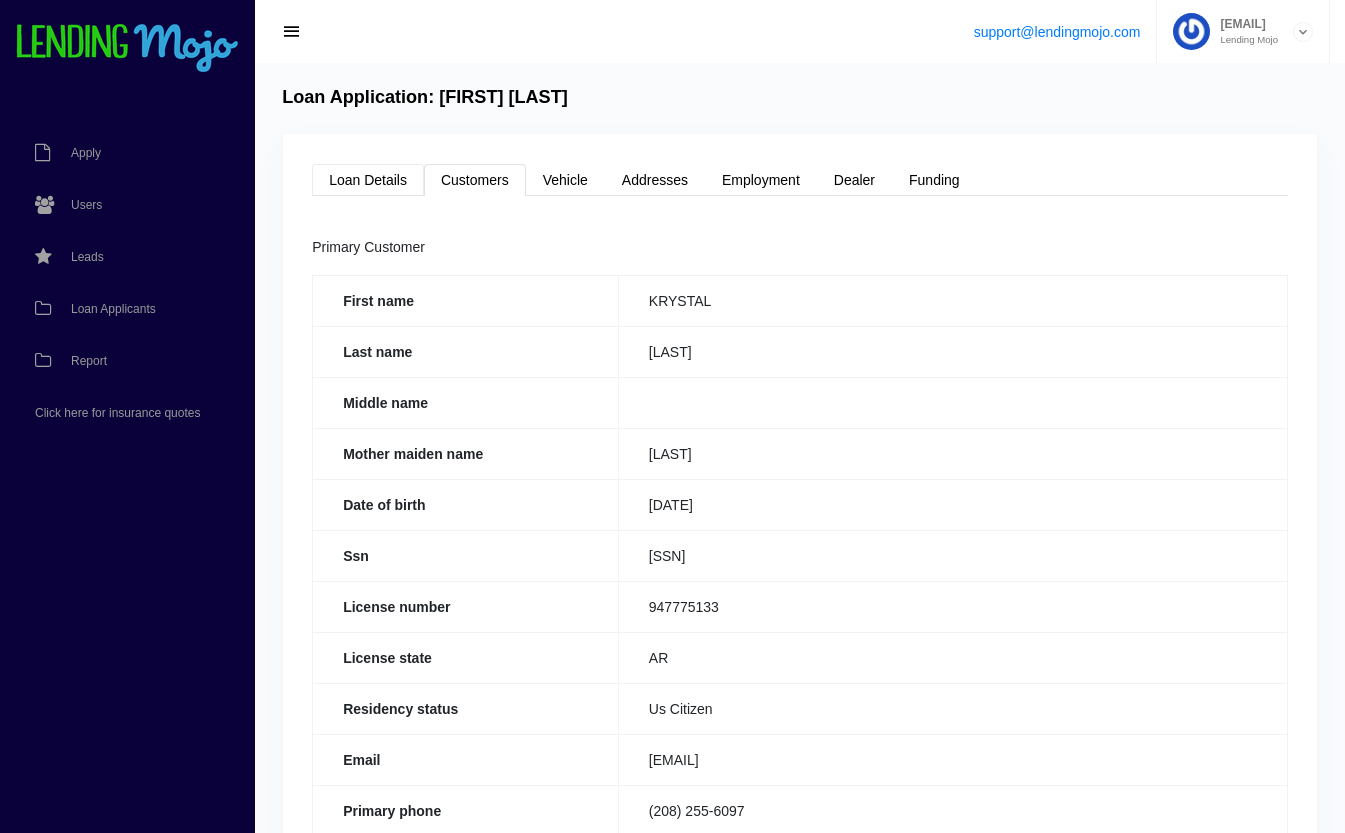click on "Loan Details" at bounding box center [368, 180] 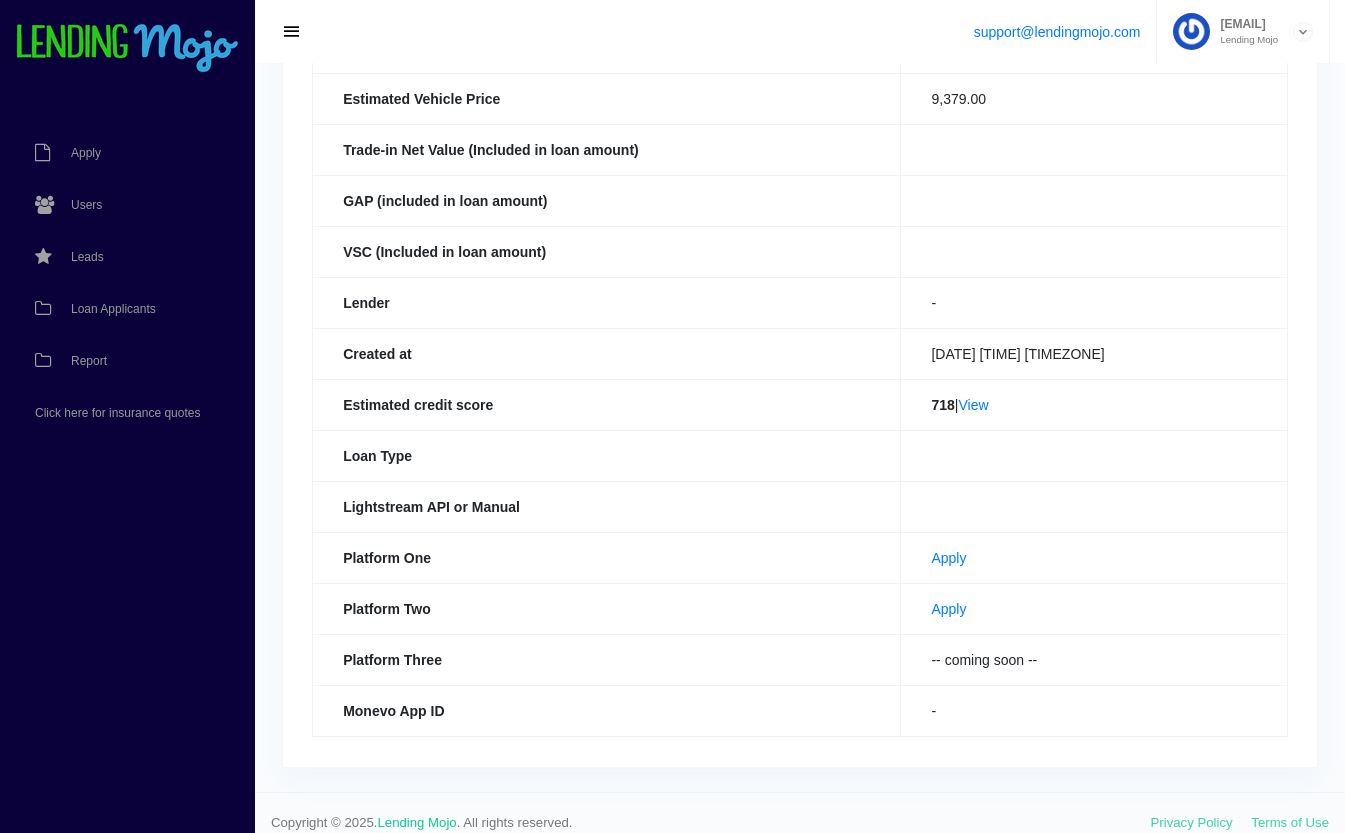 scroll, scrollTop: 437, scrollLeft: 0, axis: vertical 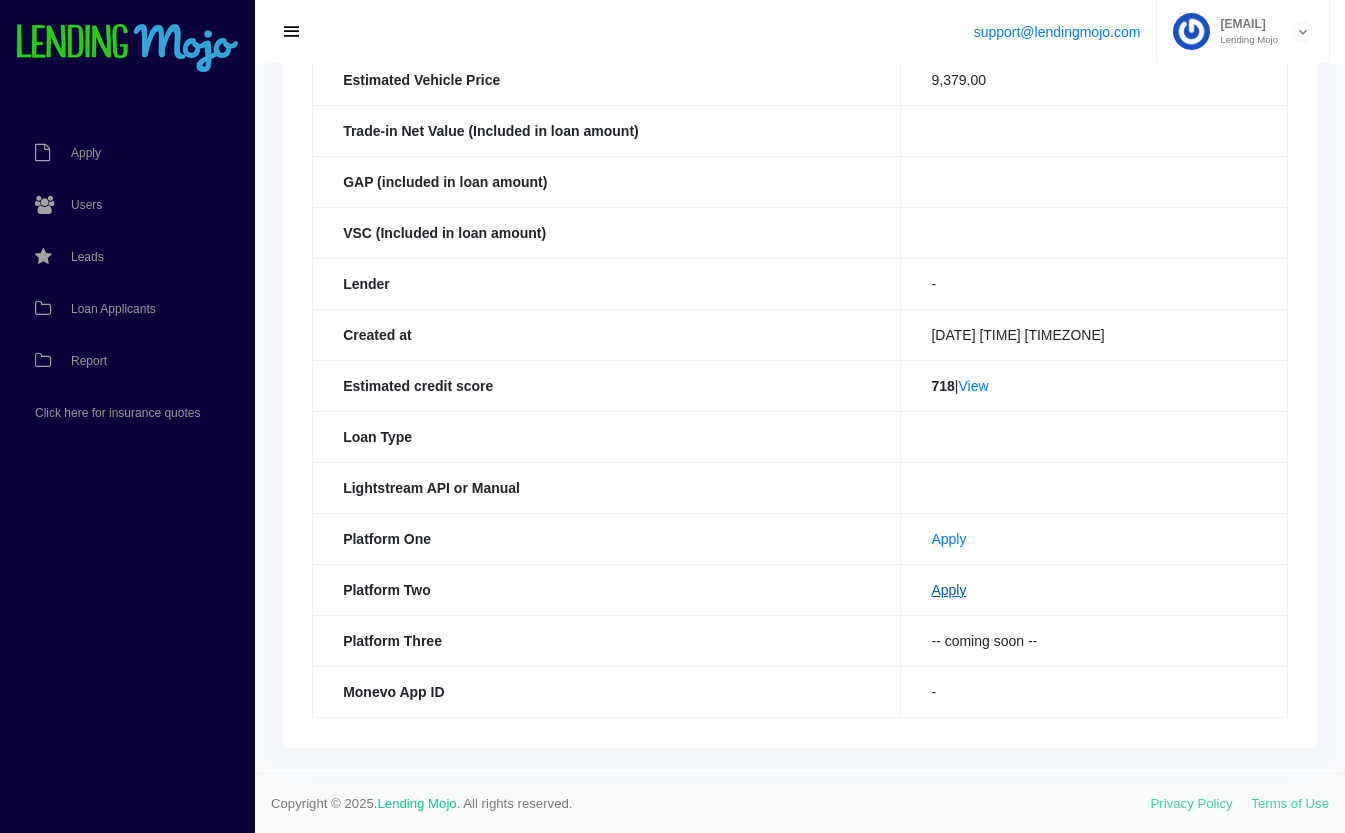 click on "Apply" at bounding box center [948, 590] 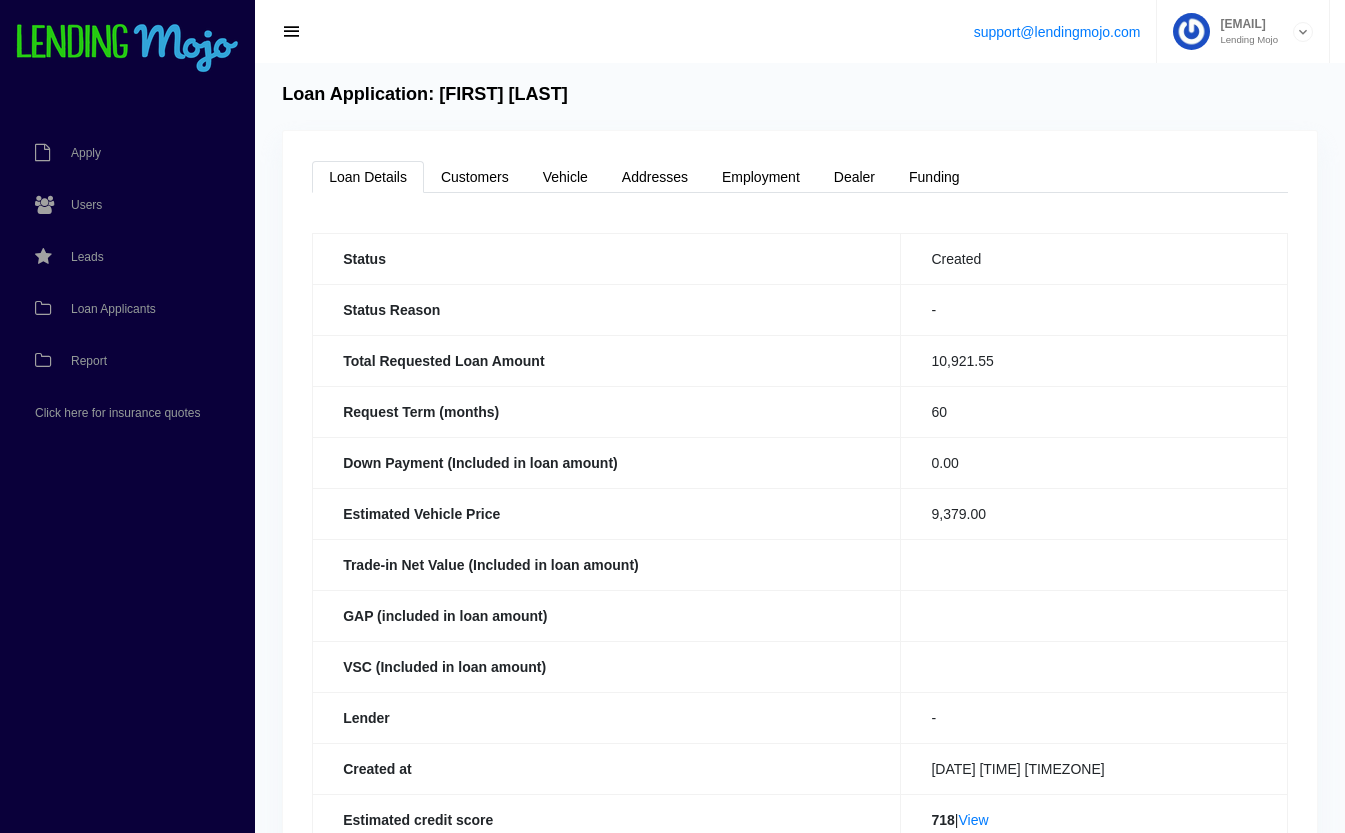 scroll, scrollTop: 0, scrollLeft: 0, axis: both 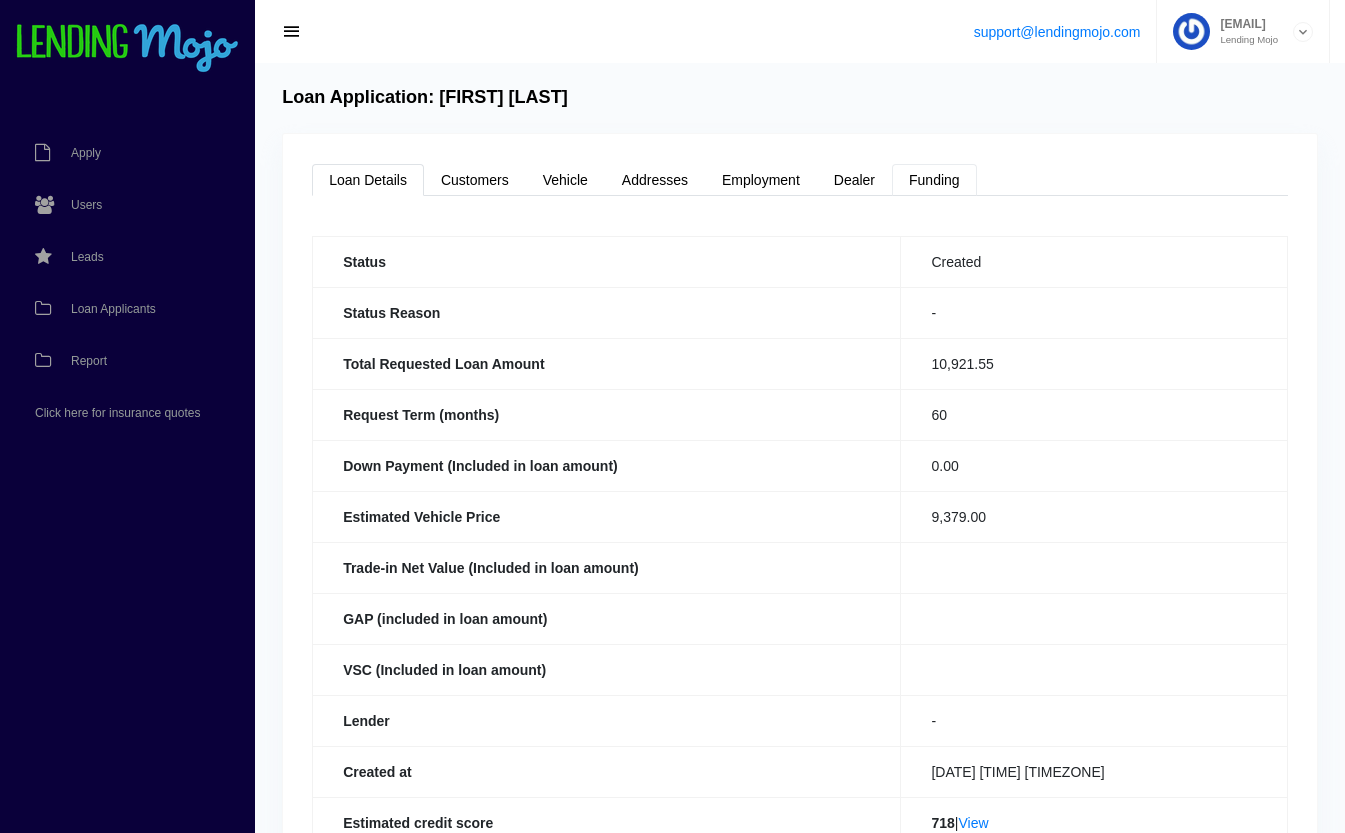 click on "Funding" at bounding box center (934, 180) 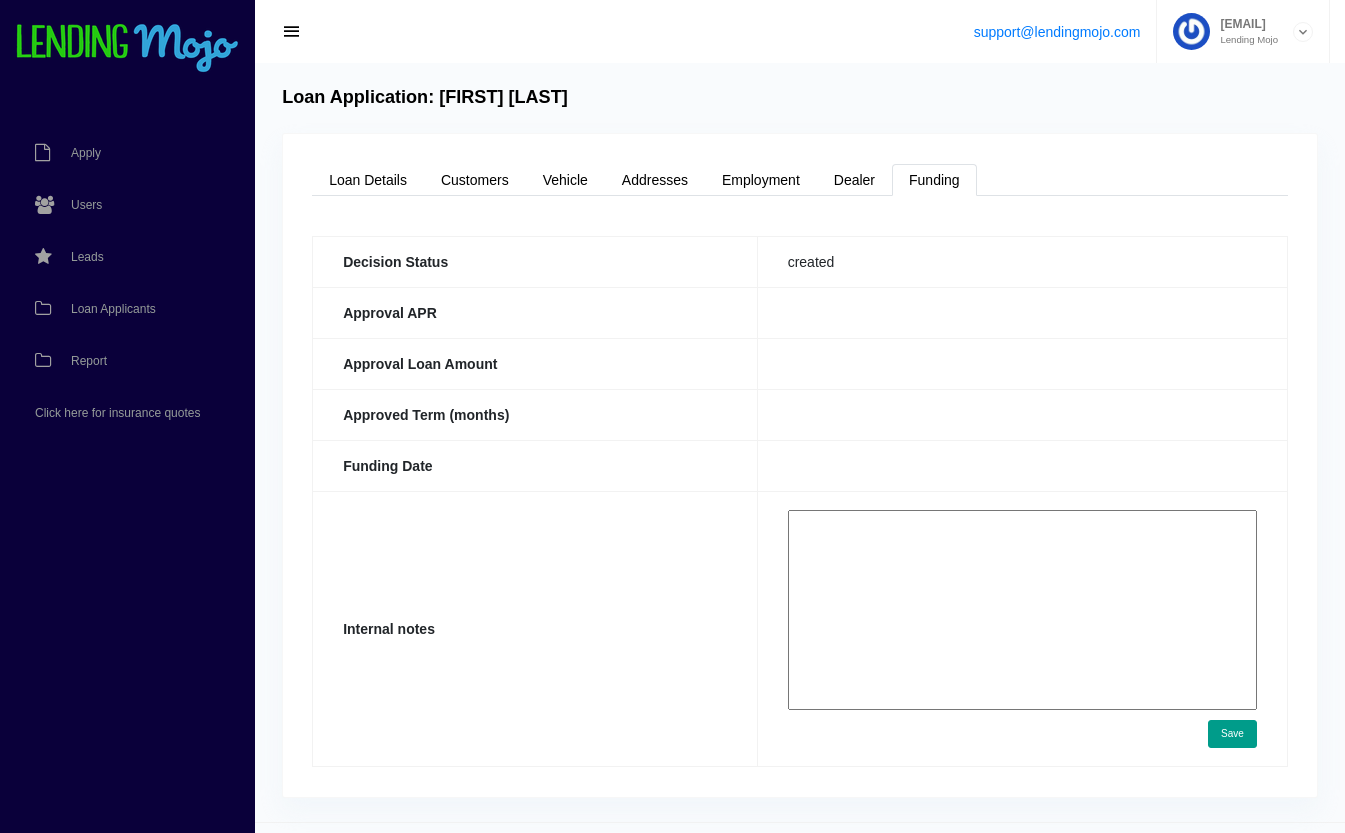 click at bounding box center (1022, 610) 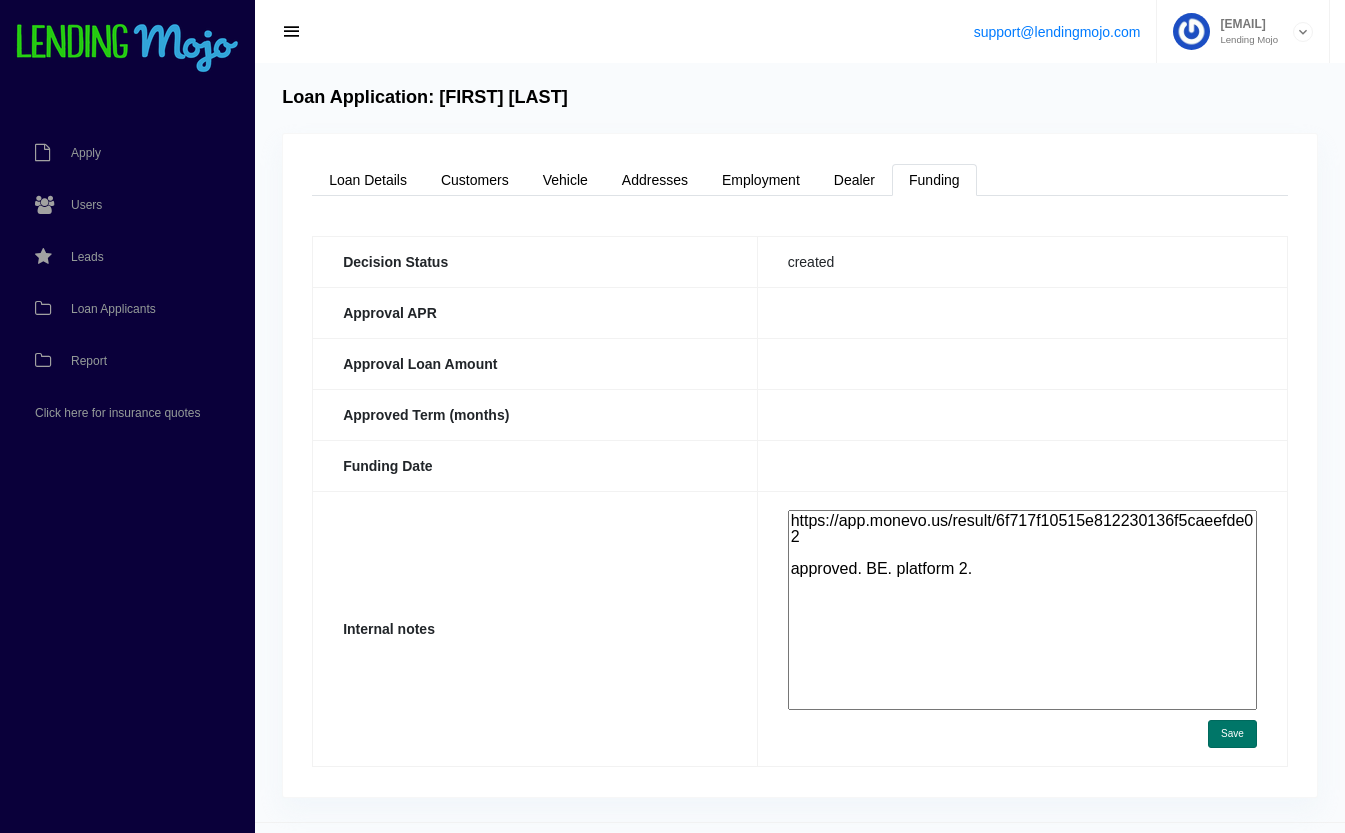 type on "https://app.monevo.us/result/6f717f10515e812230136f5caeefde02
approved. BE. platform 2." 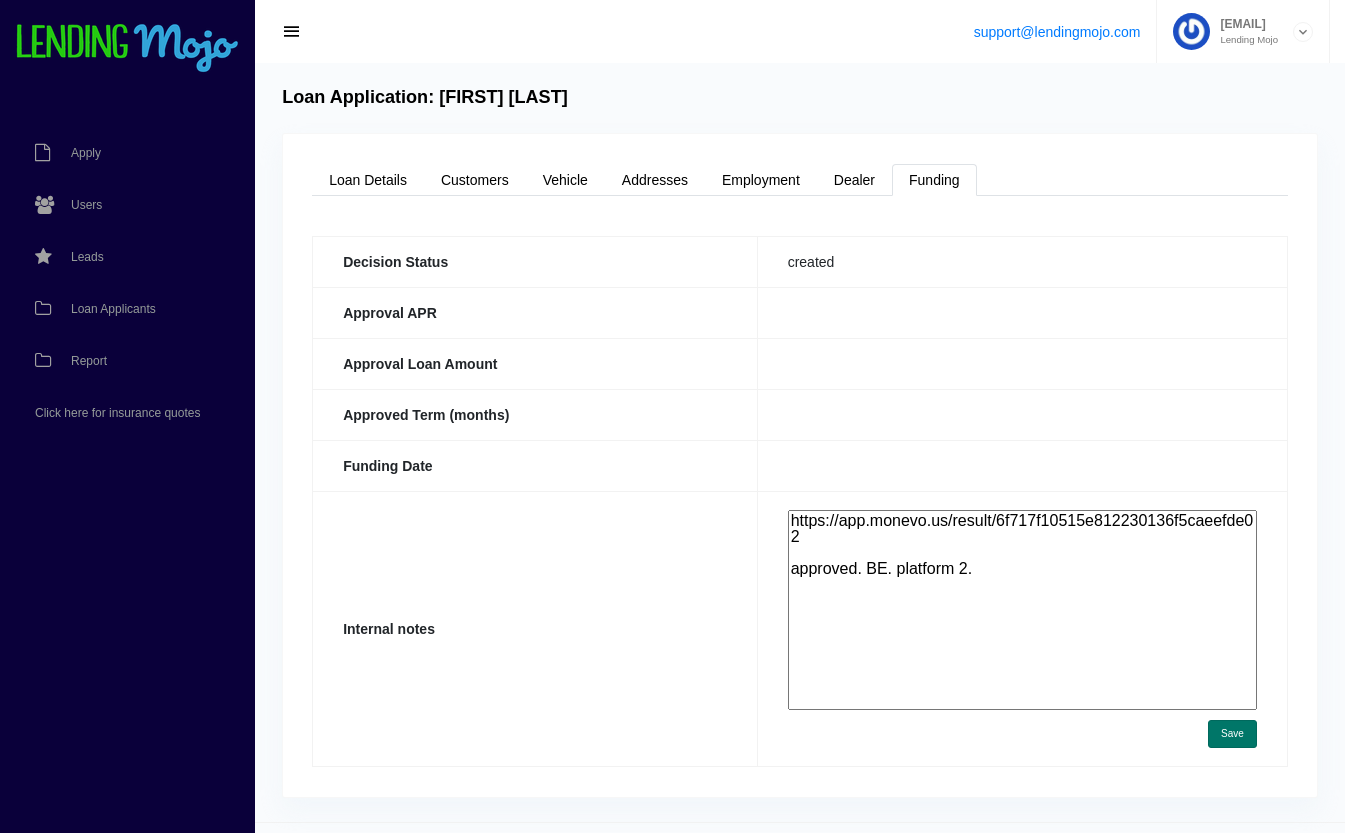 click on "Save" at bounding box center [1232, 734] 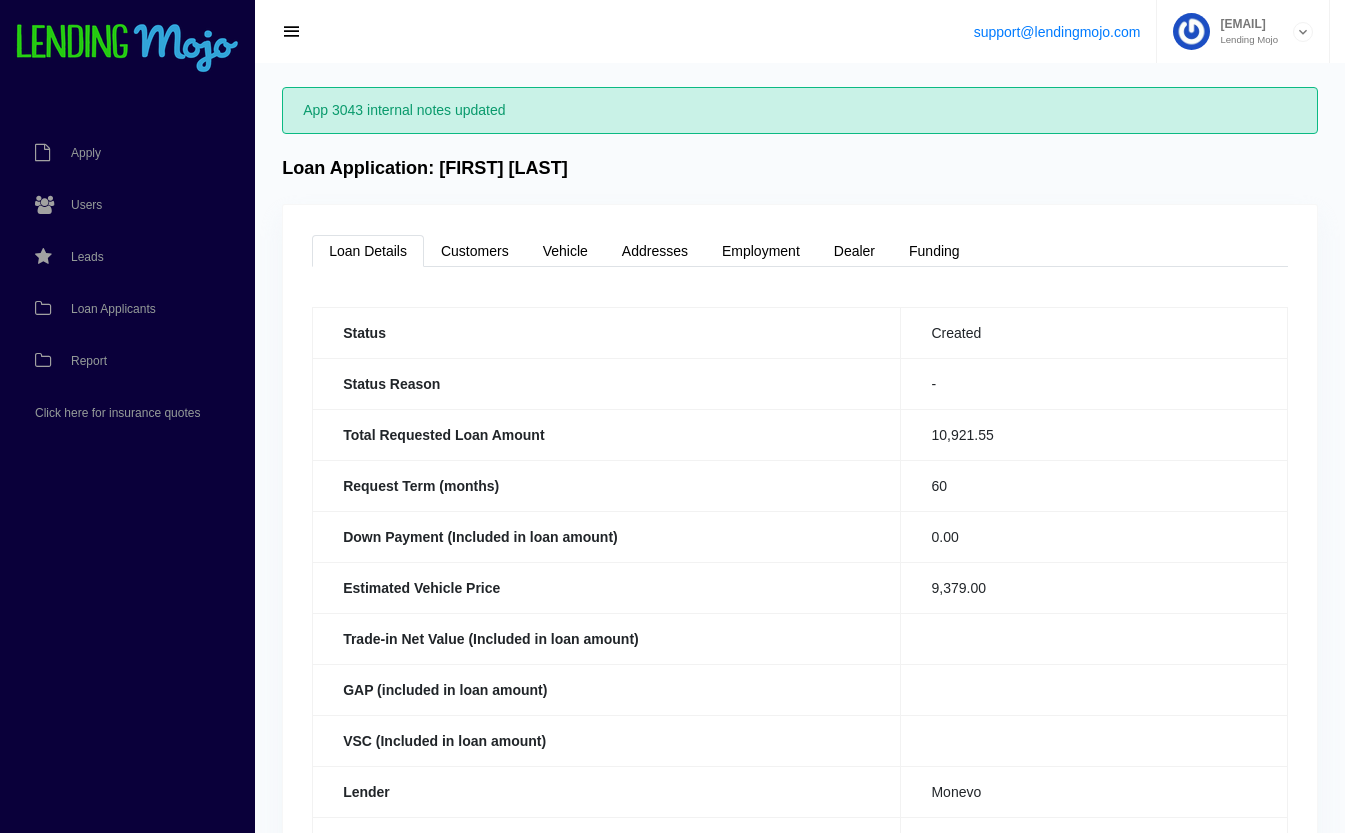 scroll, scrollTop: 0, scrollLeft: 0, axis: both 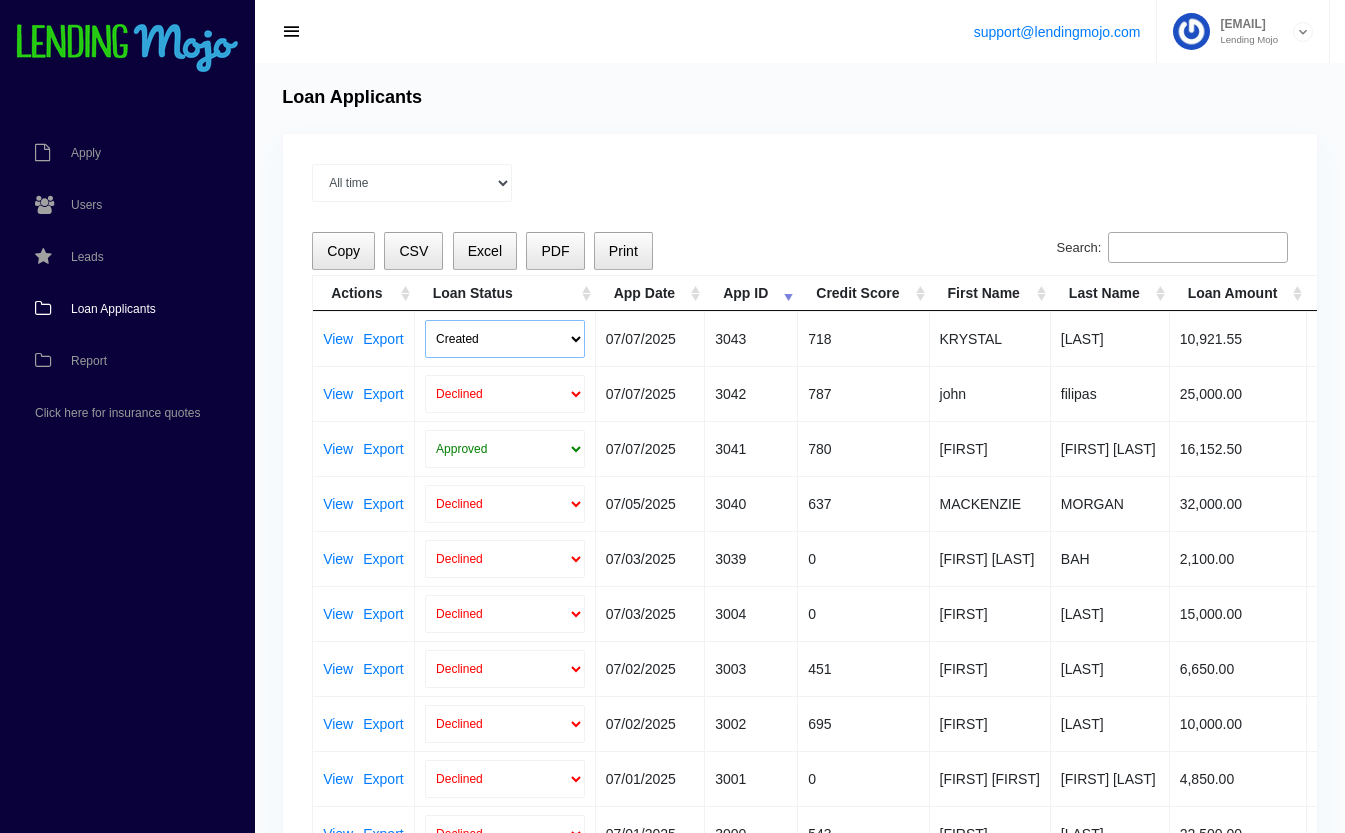 click on "Created Submitted" at bounding box center (505, 339) 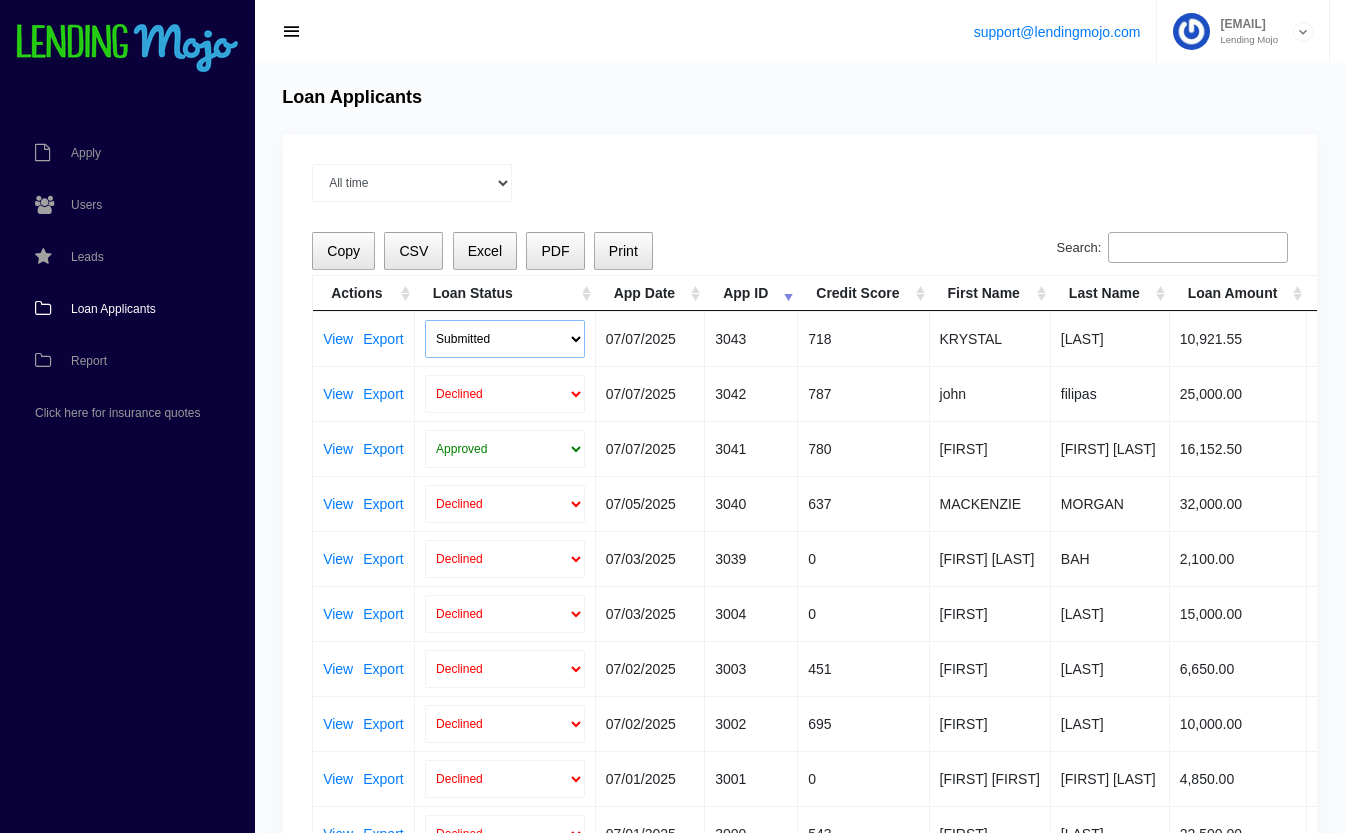 click on "Created Submitted" at bounding box center (505, 339) 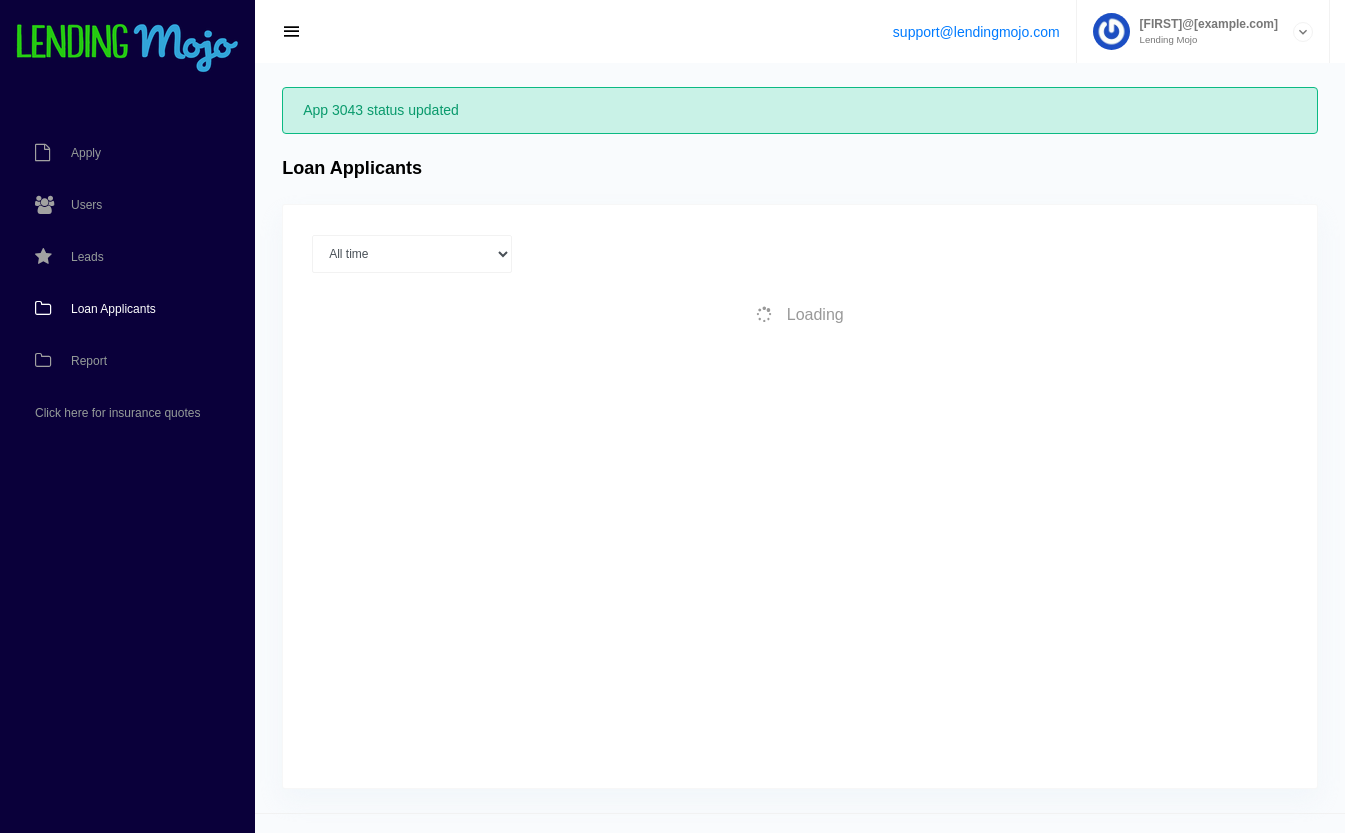 scroll, scrollTop: 0, scrollLeft: 0, axis: both 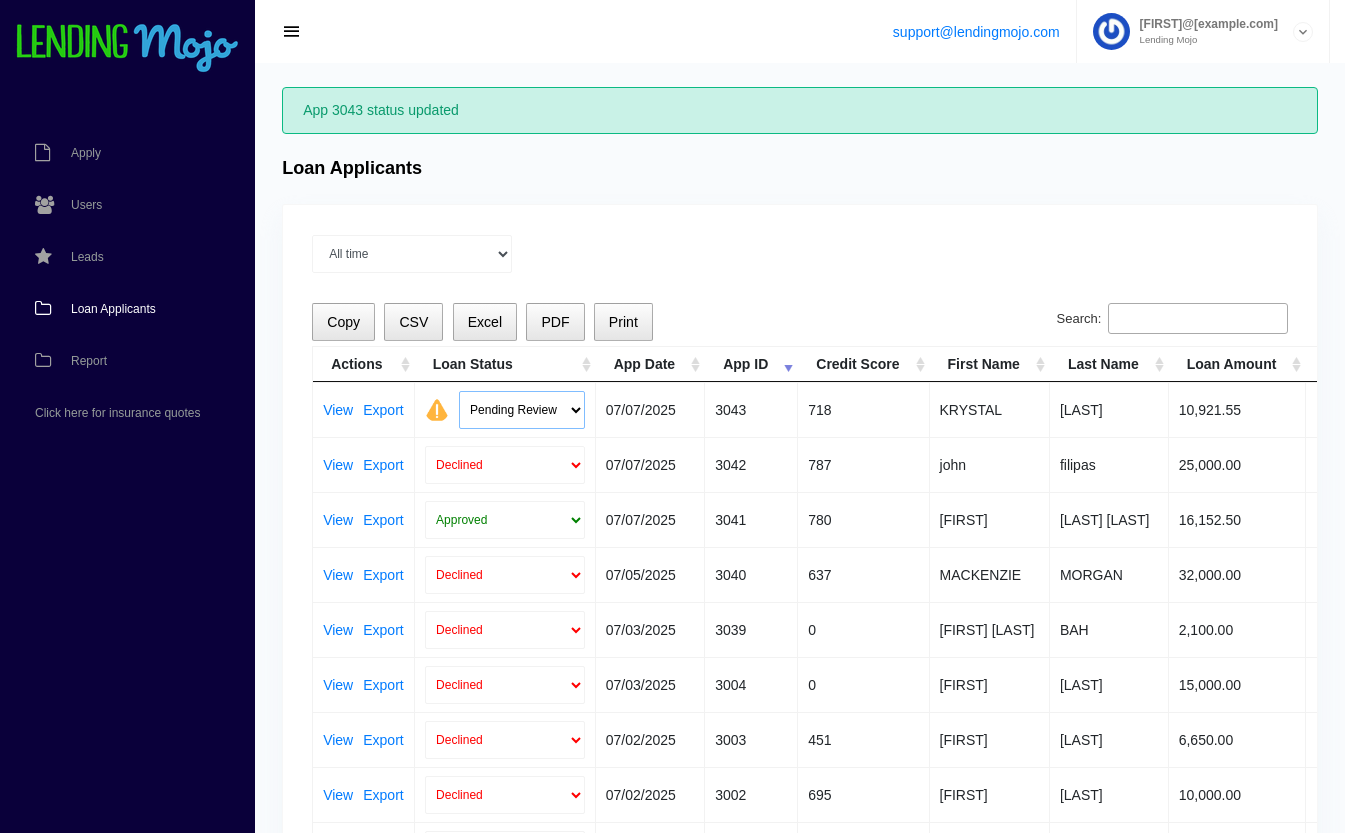 click on "Pending Review Approve Decline Unqualified" at bounding box center [522, 410] 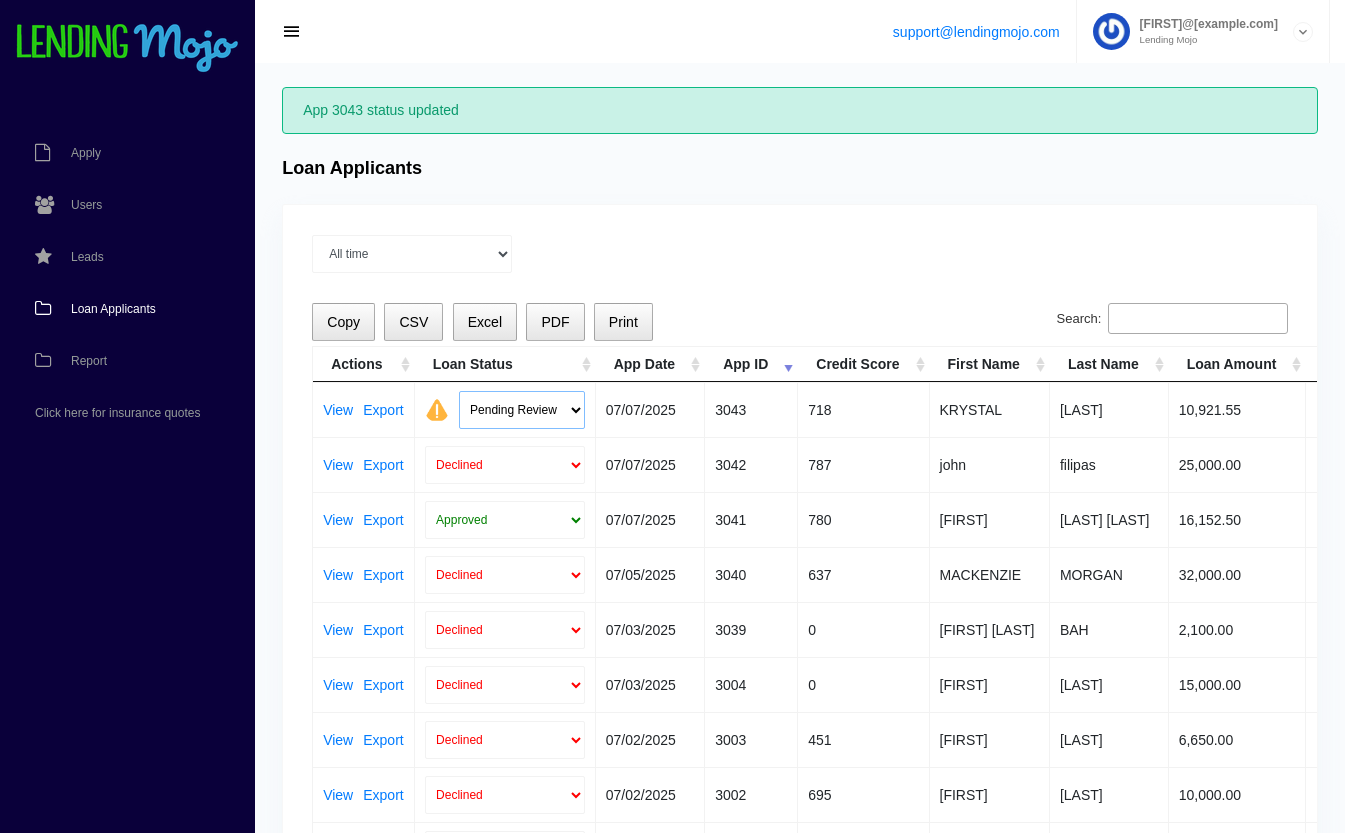 select on "approved" 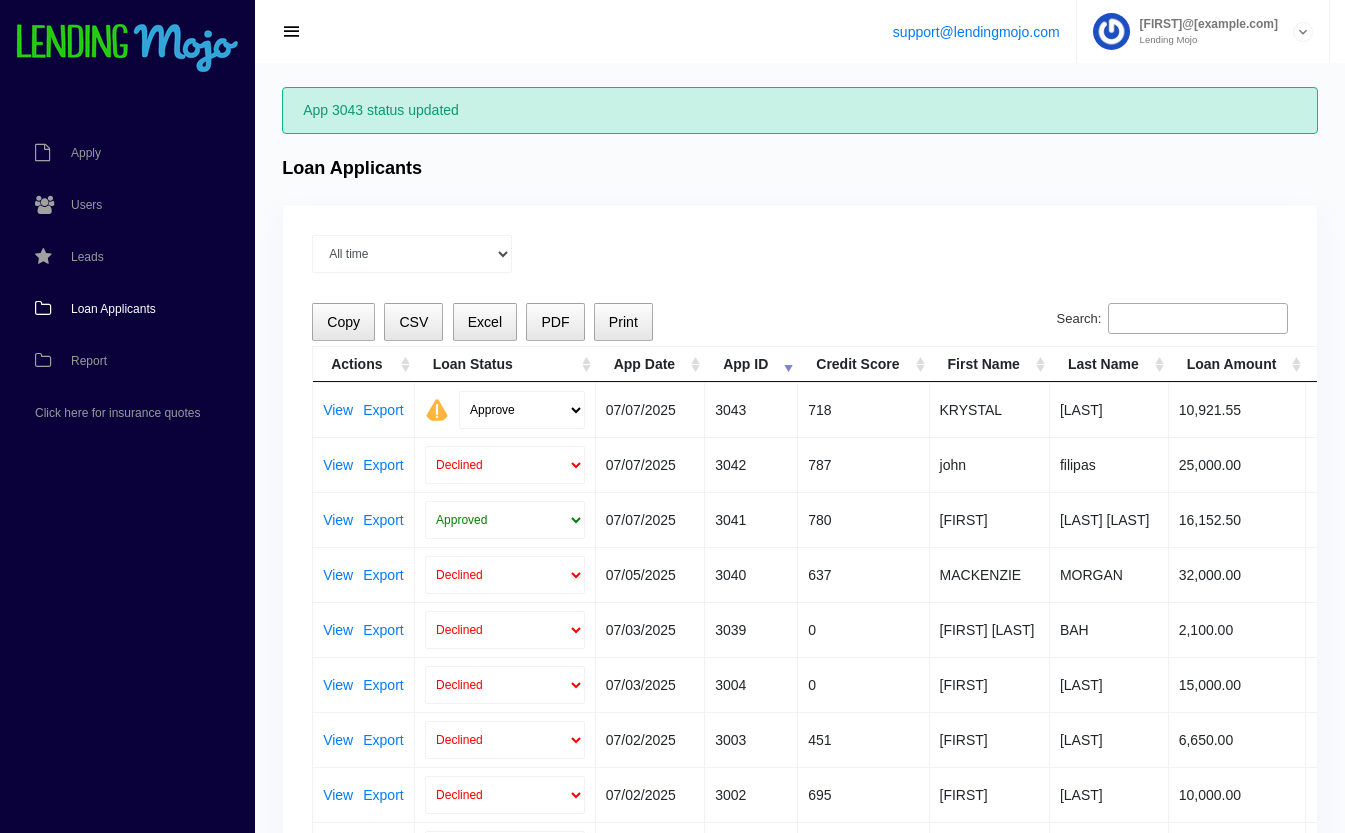 click on "Pending Review Approve Decline Unqualified" at bounding box center [522, 410] 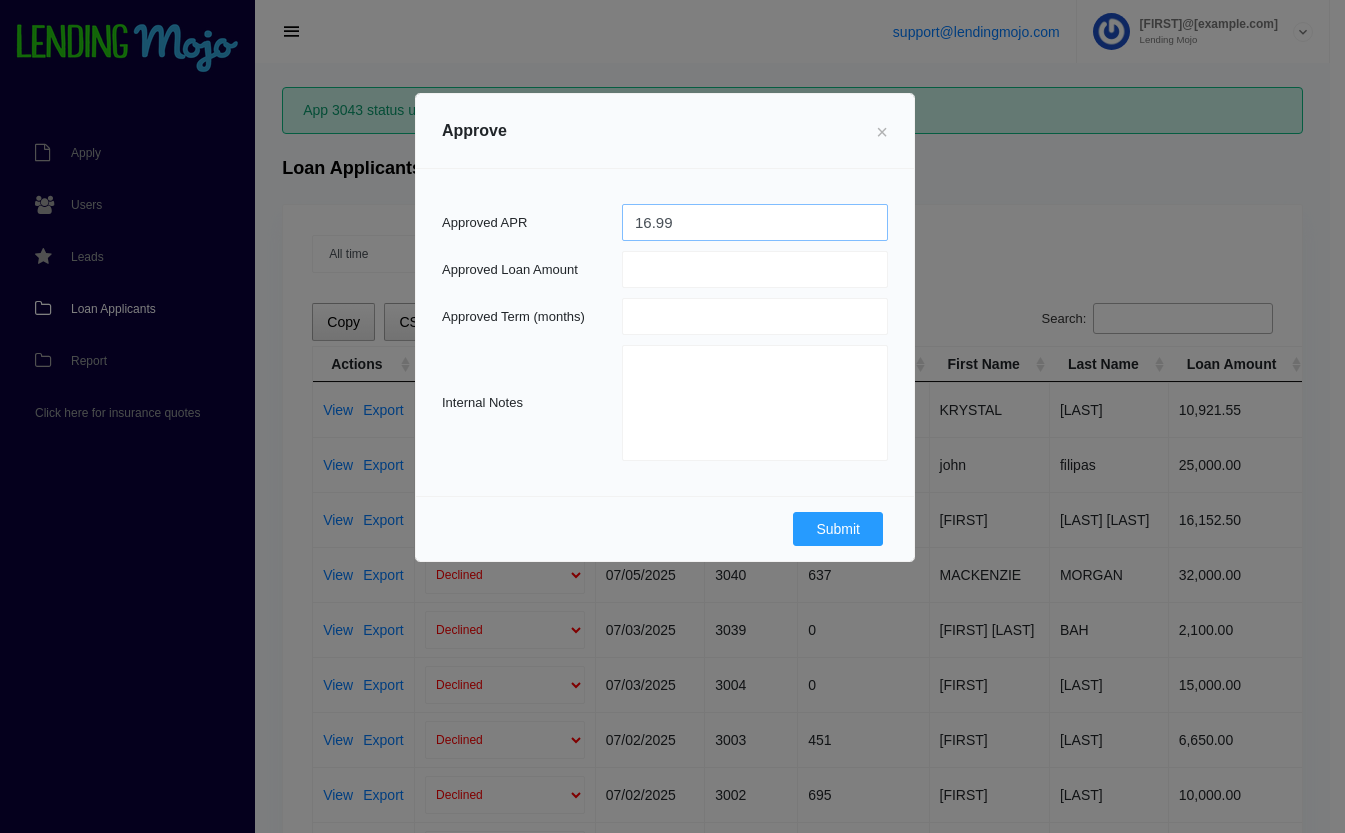 type on "16.99" 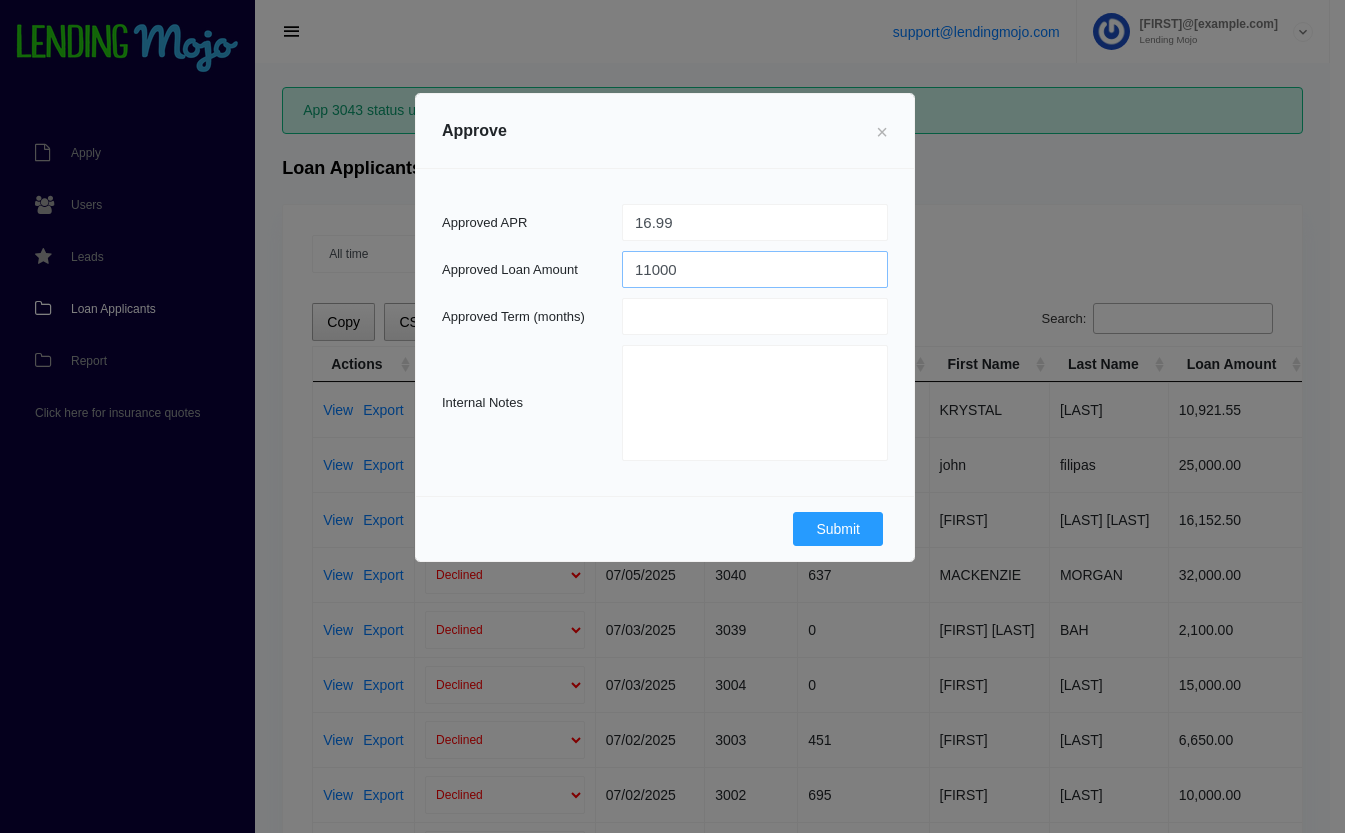 type on "11000" 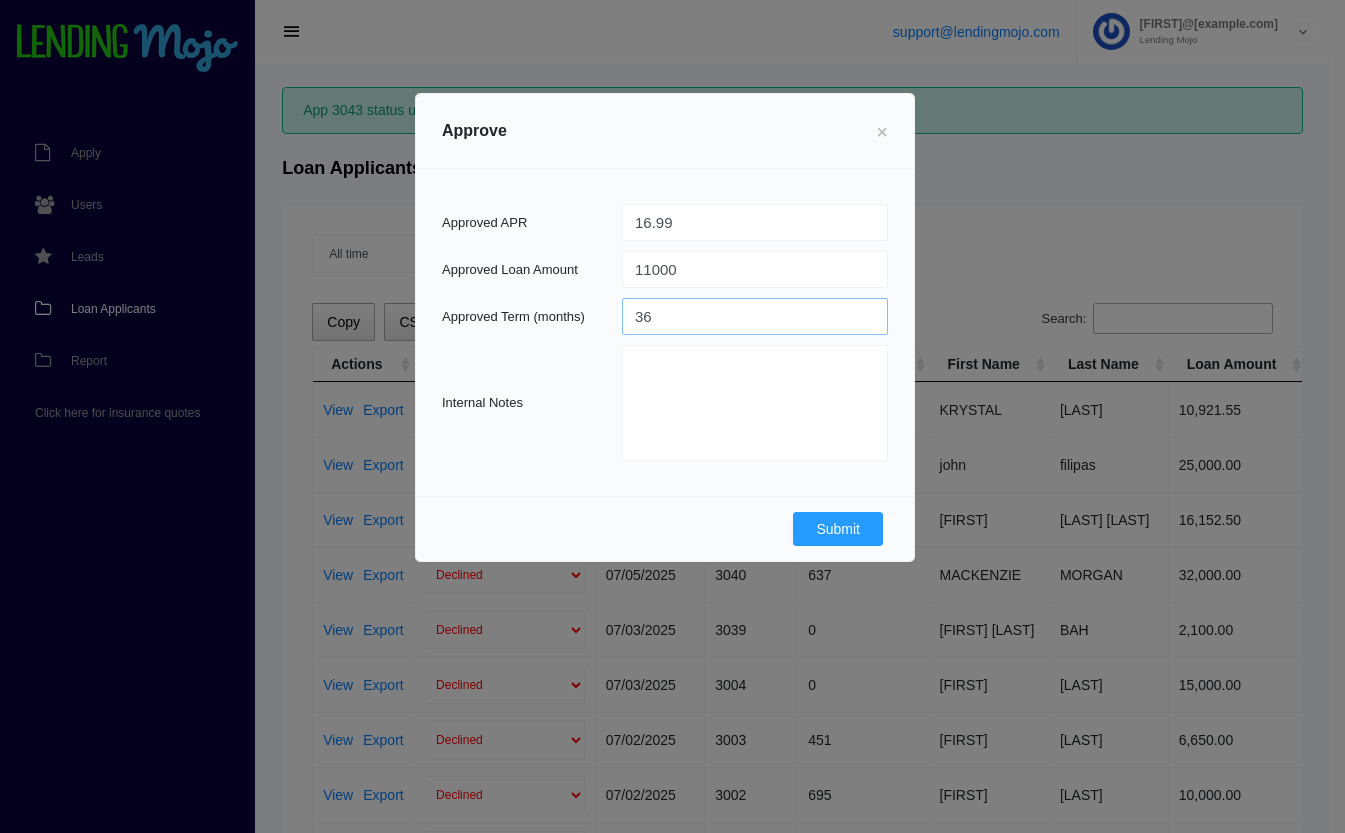 type on "36" 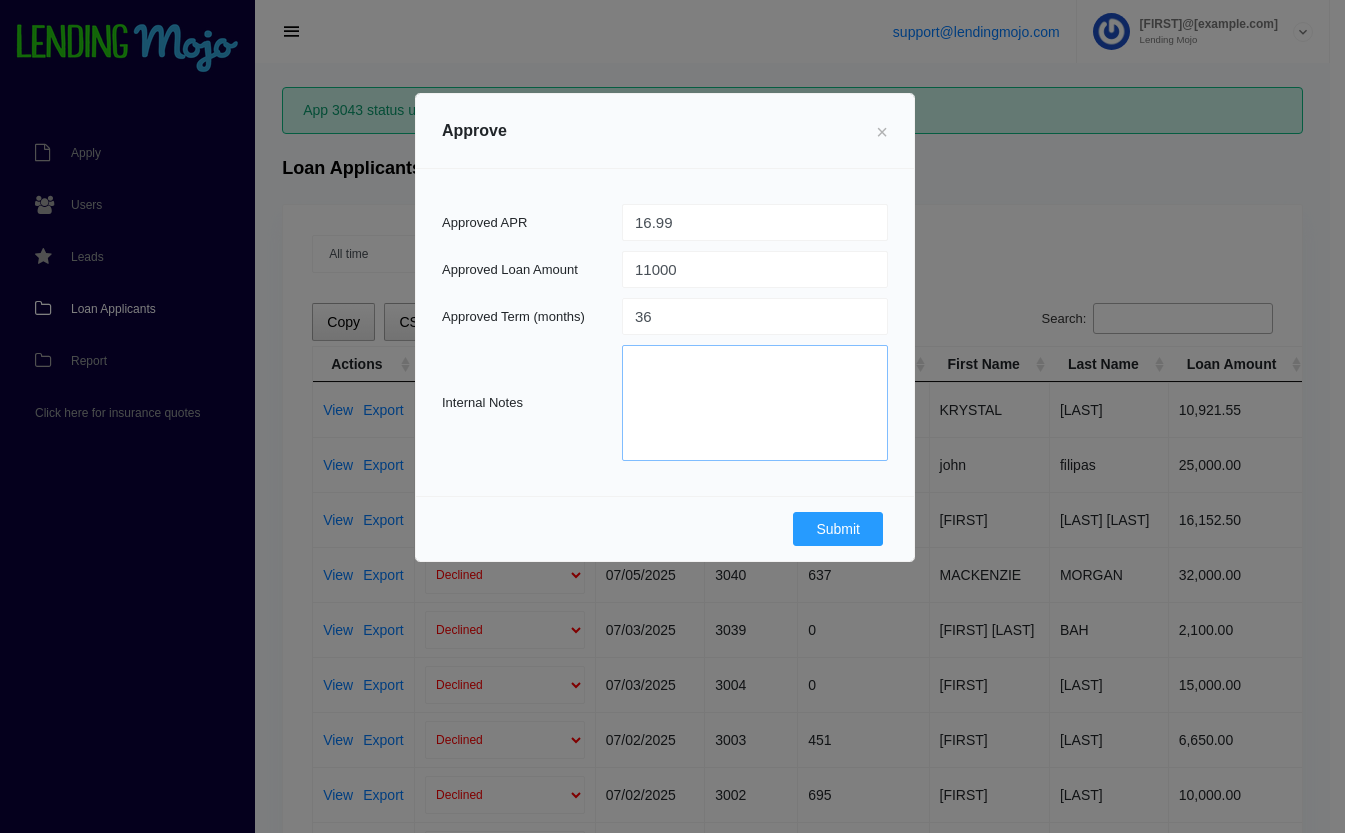 click at bounding box center (755, 403) 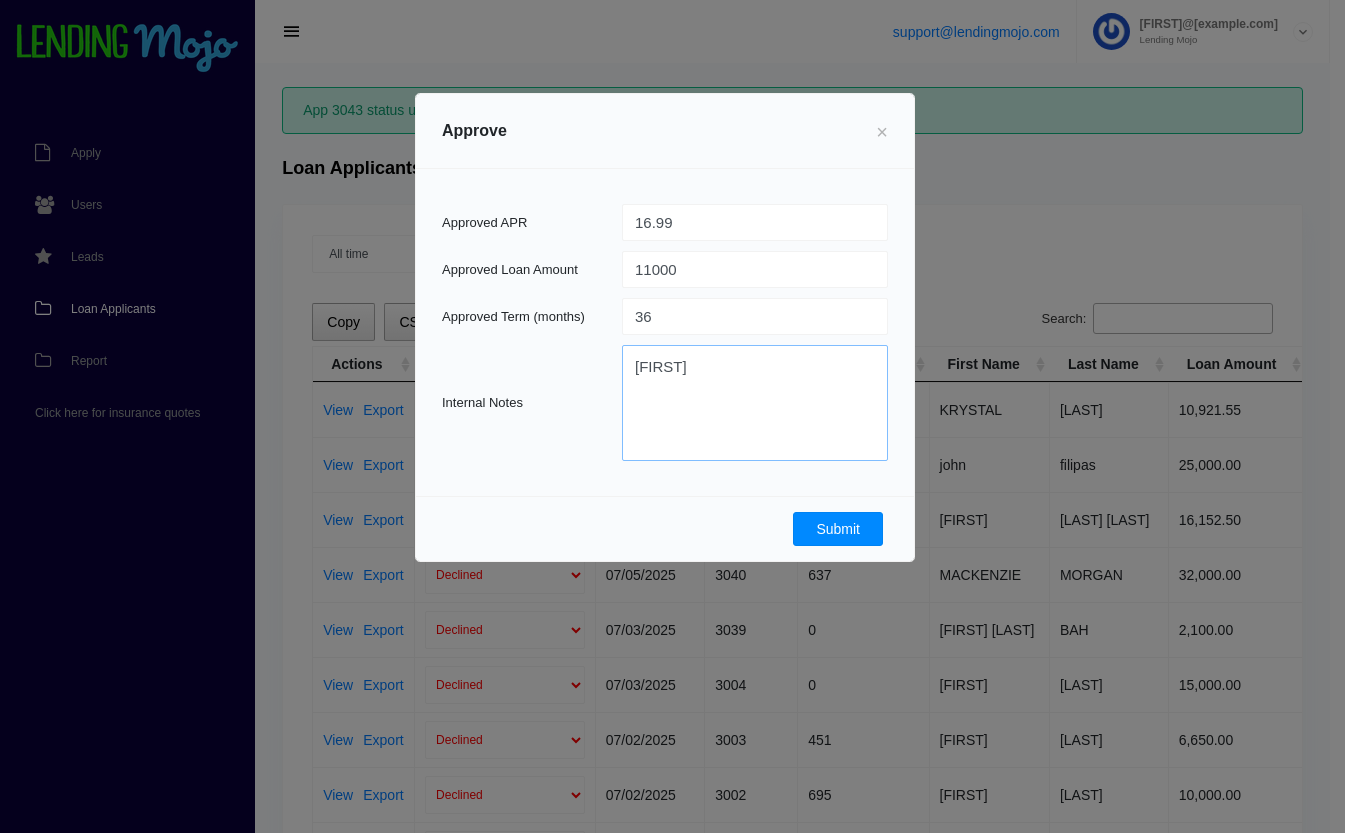 type on "[FIRST]" 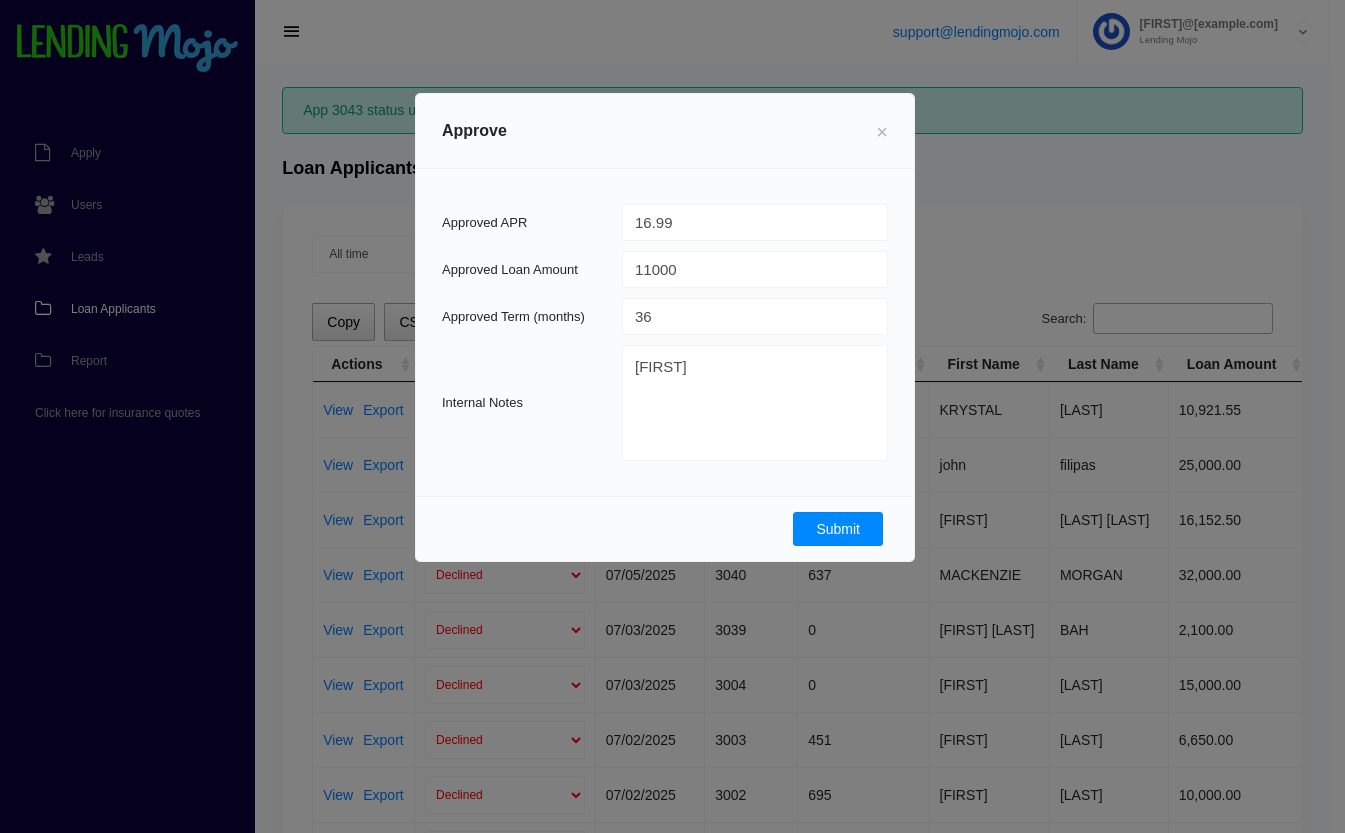 click on "Submit" at bounding box center [838, 529] 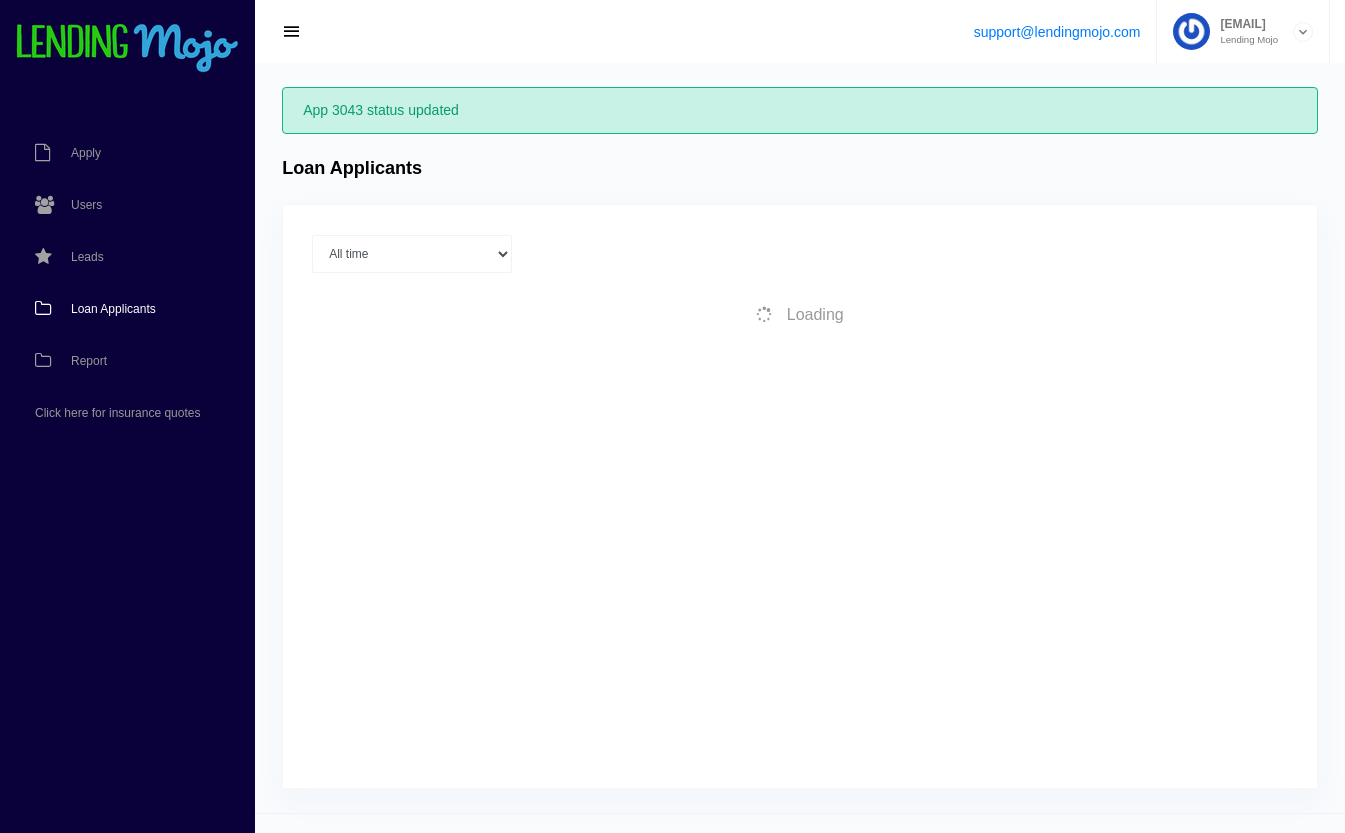 scroll, scrollTop: 0, scrollLeft: 0, axis: both 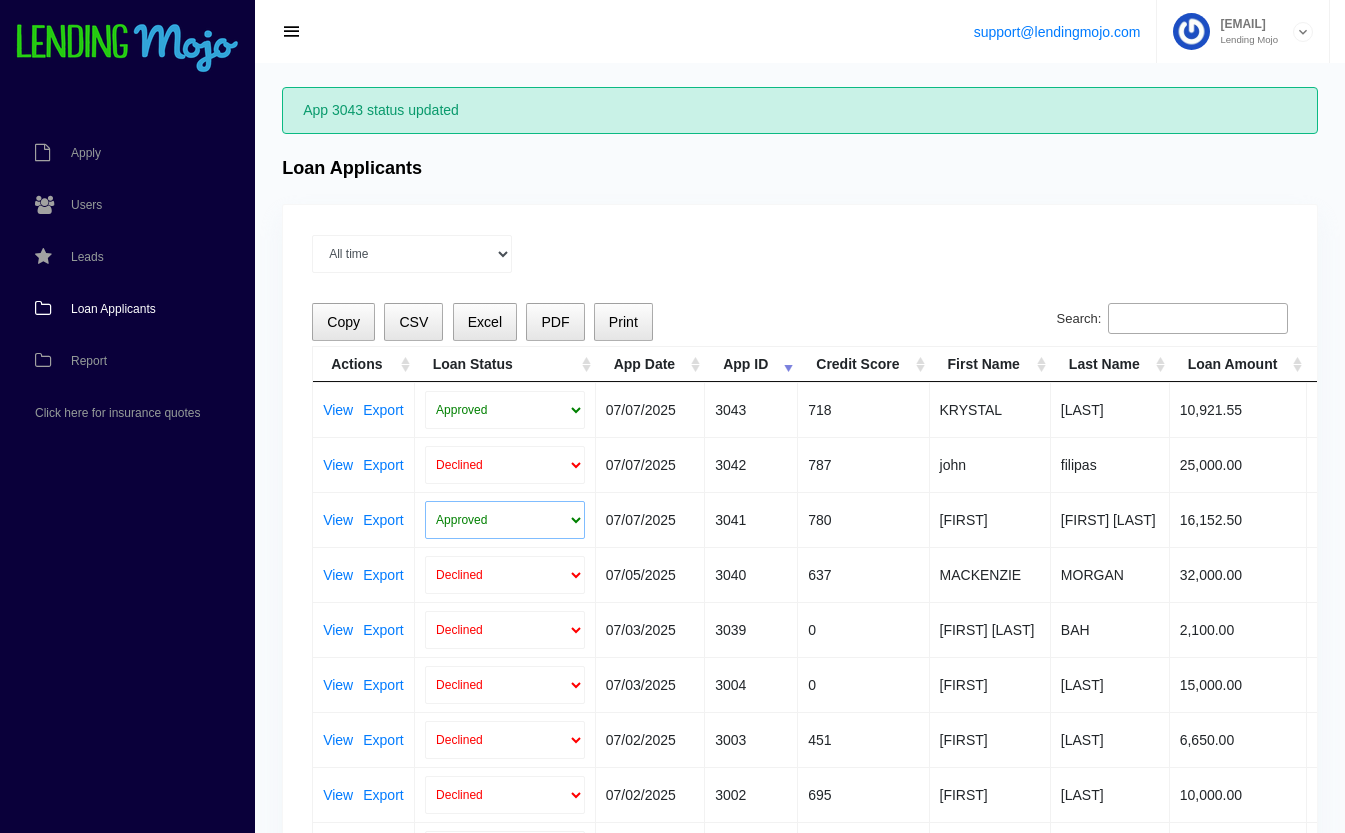 click on "Approved In Progress Funded Did not fund Declined" at bounding box center [505, 520] 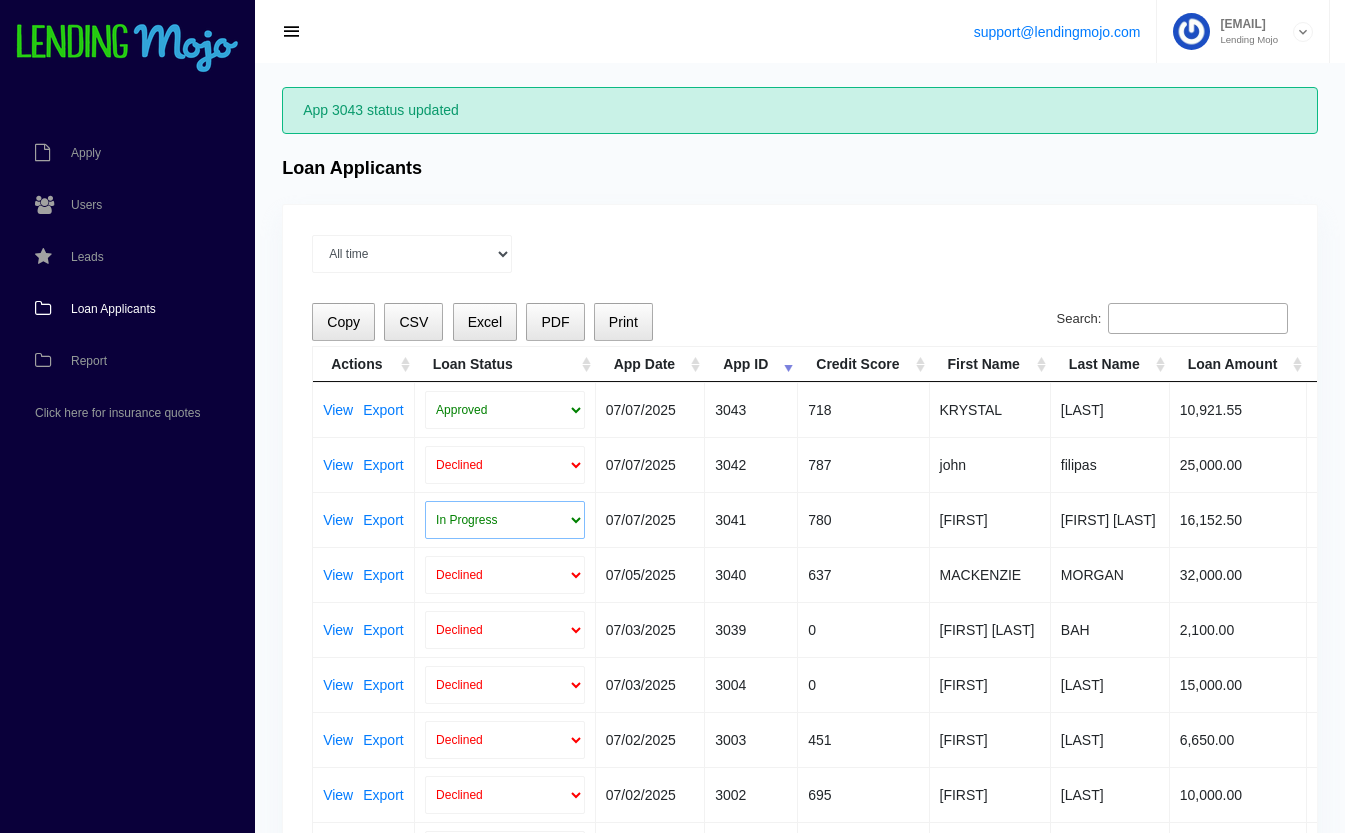 click on "Approved In Progress Funded Did not fund Declined" at bounding box center [505, 520] 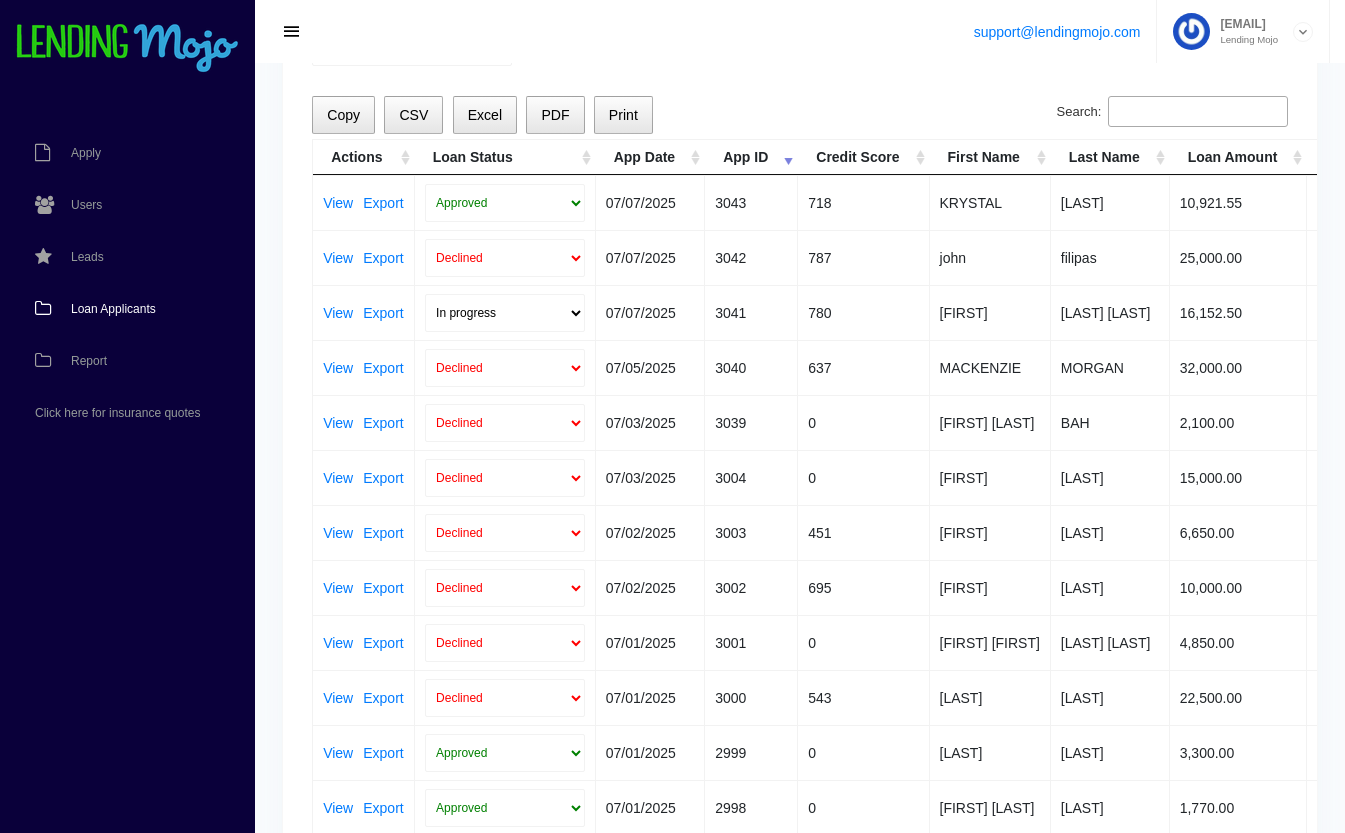 scroll, scrollTop: 201, scrollLeft: 0, axis: vertical 